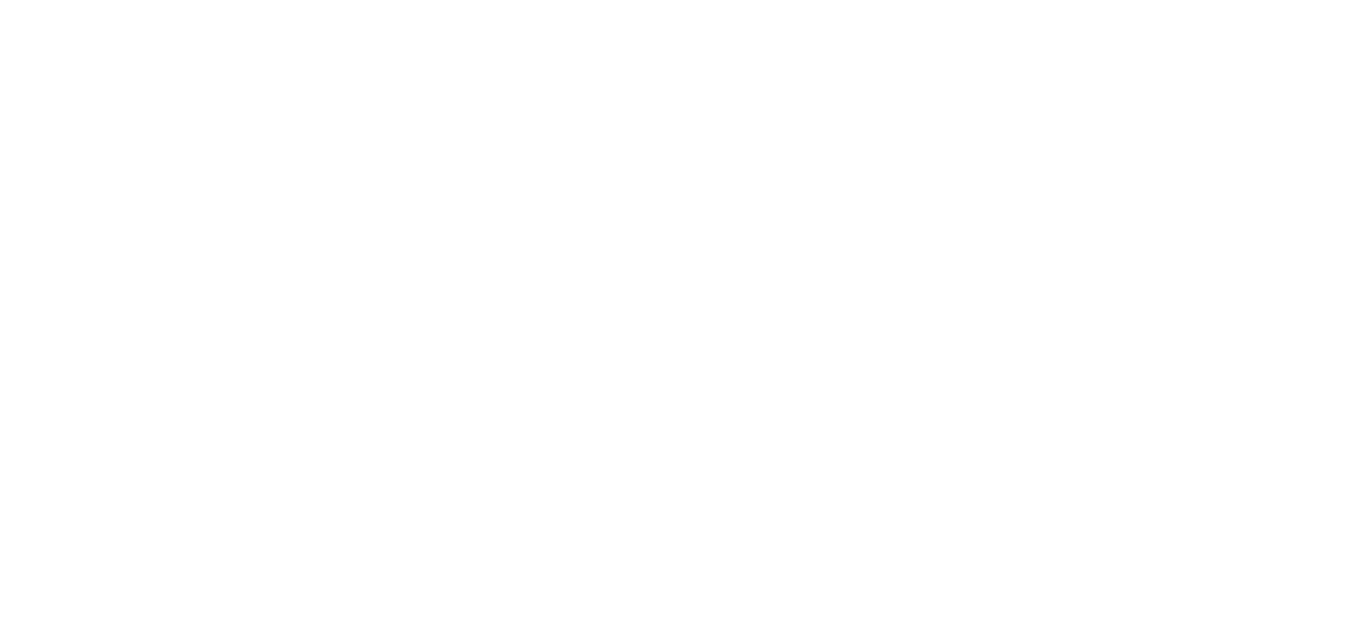scroll, scrollTop: 0, scrollLeft: 0, axis: both 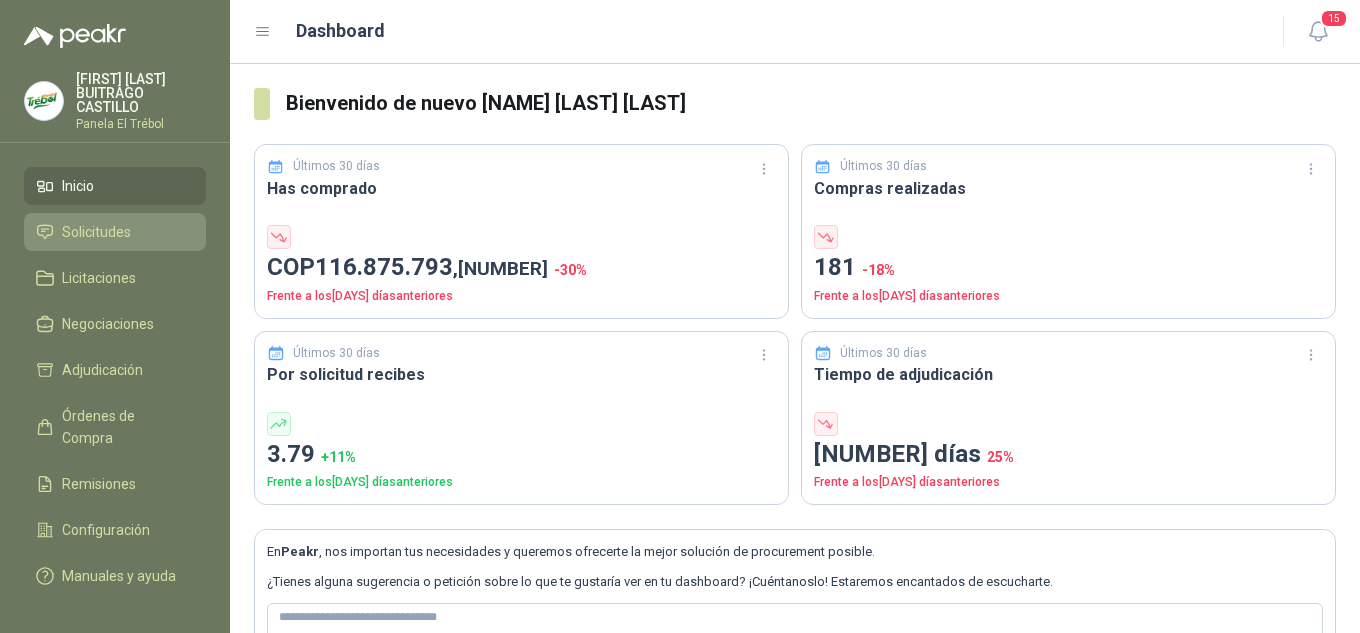 click on "Solicitudes" at bounding box center [96, 232] 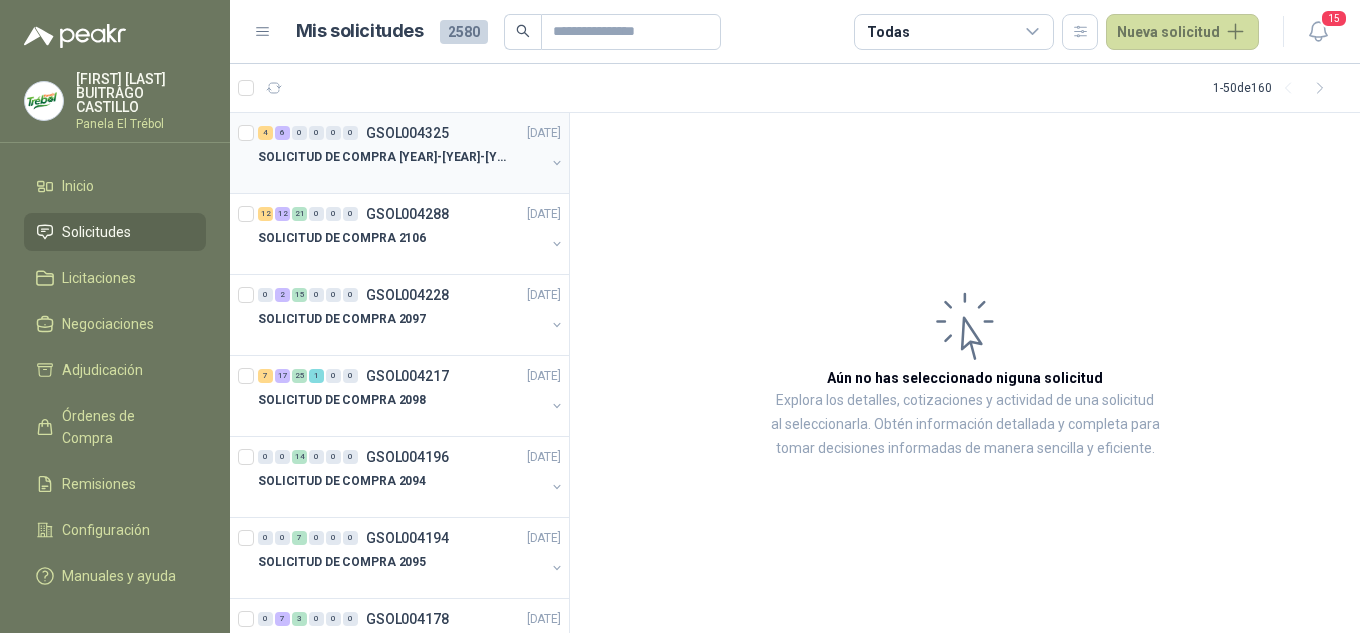 click at bounding box center (557, 163) 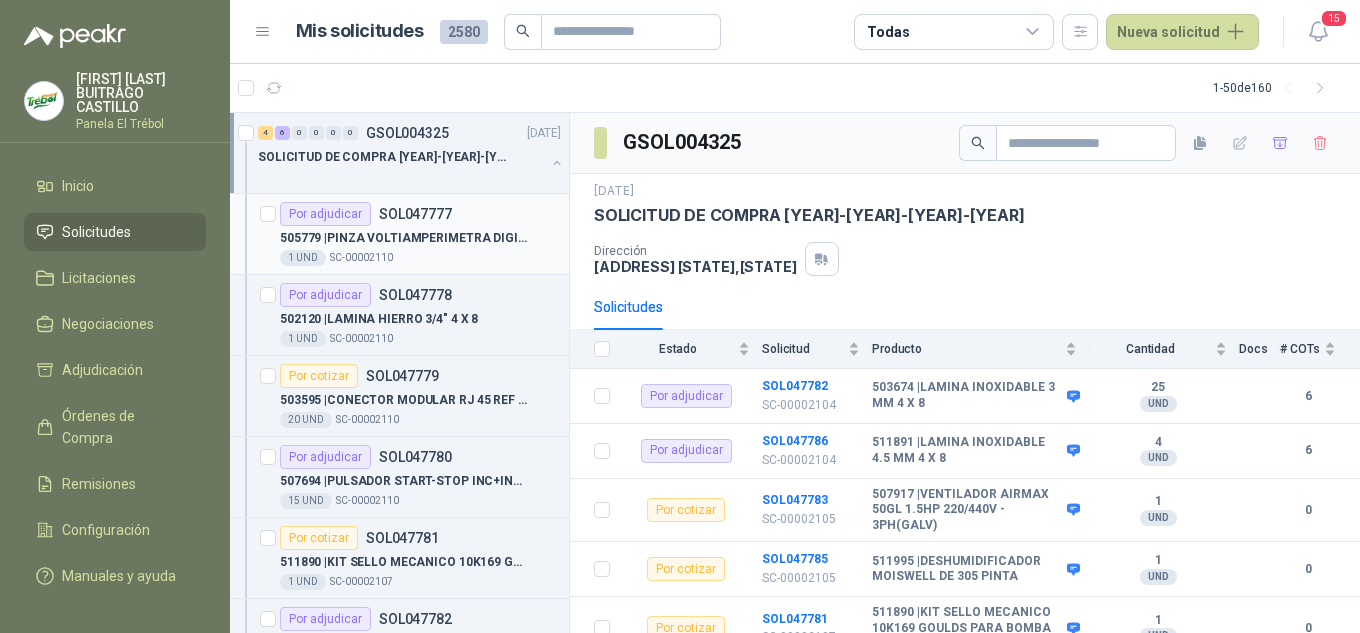 click on "505779 | PINZA VOLTIAMPERIMETRA DIGITAL A 1000 AC/DC EBCHQ" at bounding box center (404, 238) 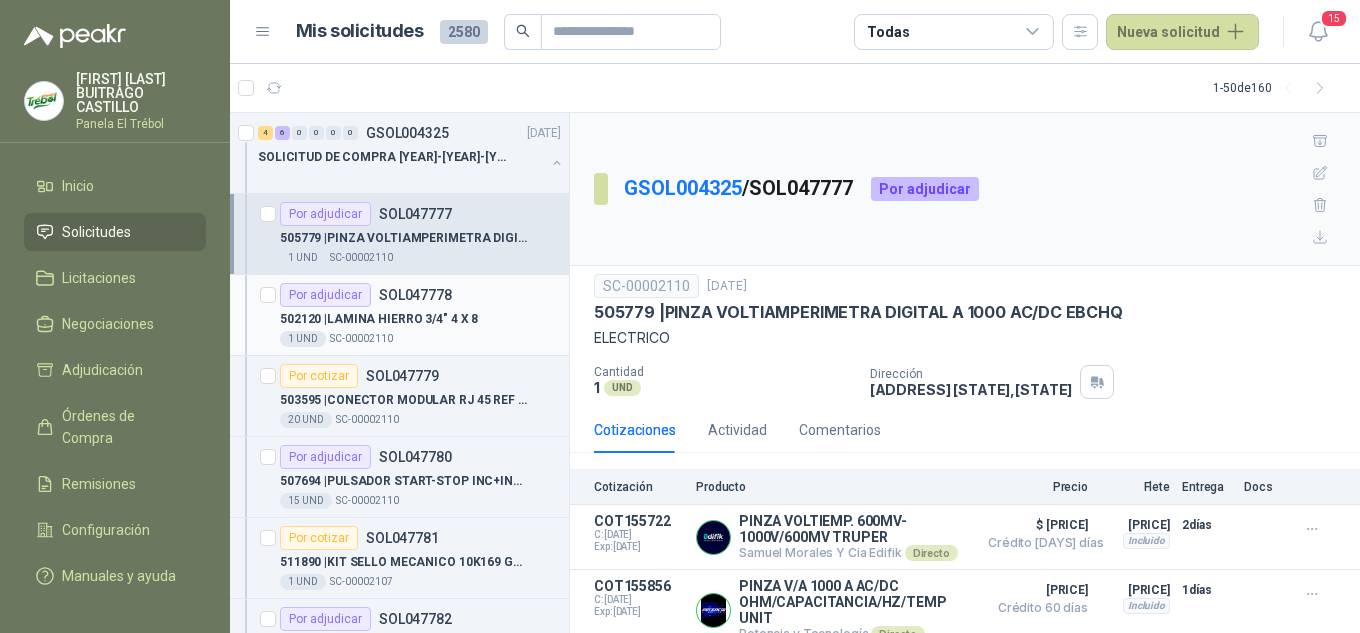 click on "Por adjudicar SOL047778" at bounding box center [366, 295] 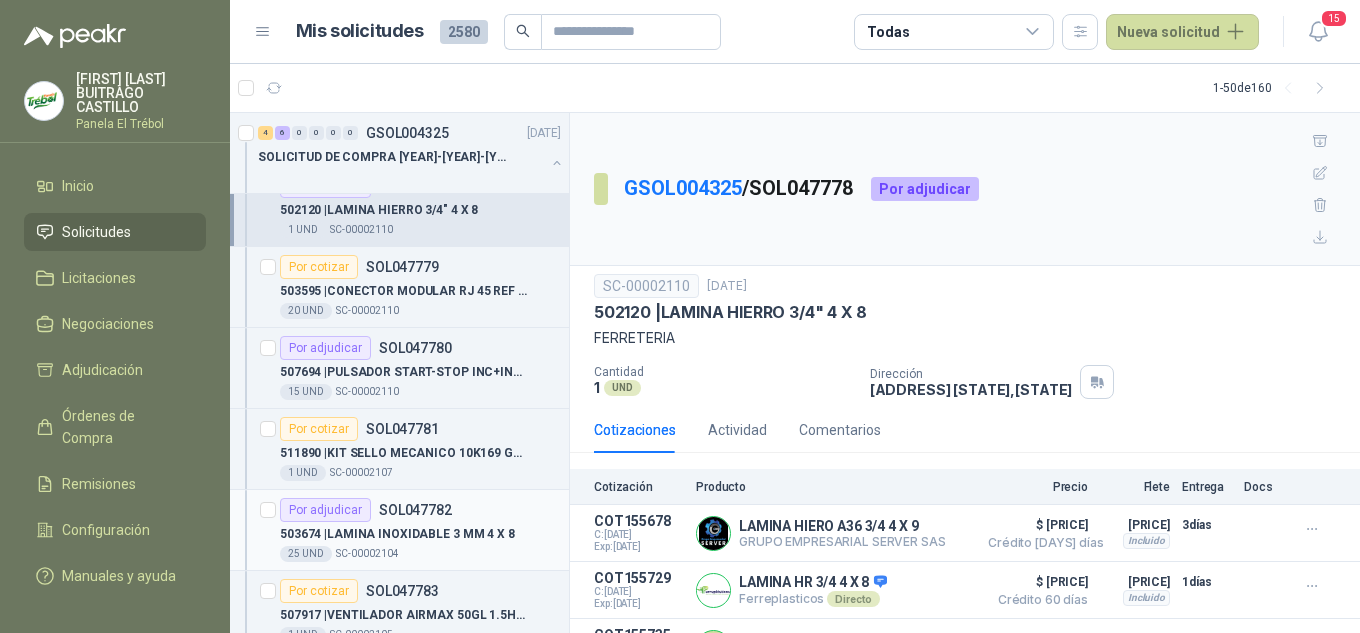 scroll, scrollTop: 133, scrollLeft: 0, axis: vertical 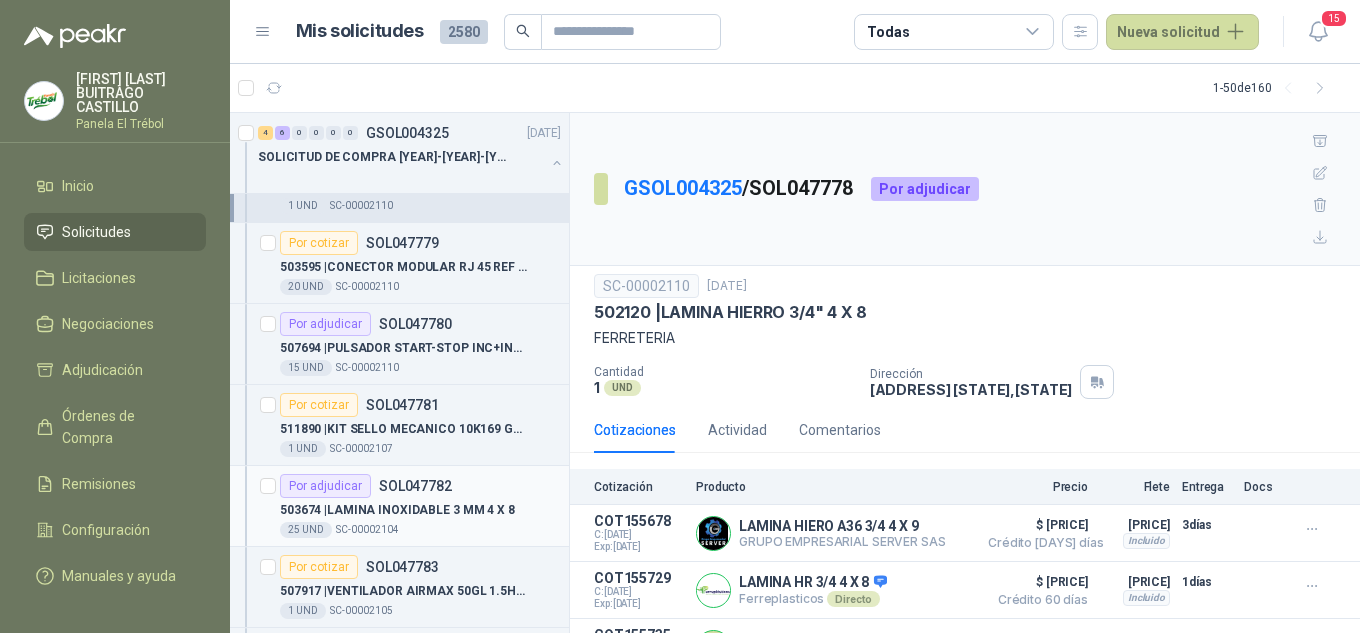 click on "503674 |  LAMINA INOXIDABLE 3 MM 4 X 8" at bounding box center [397, 510] 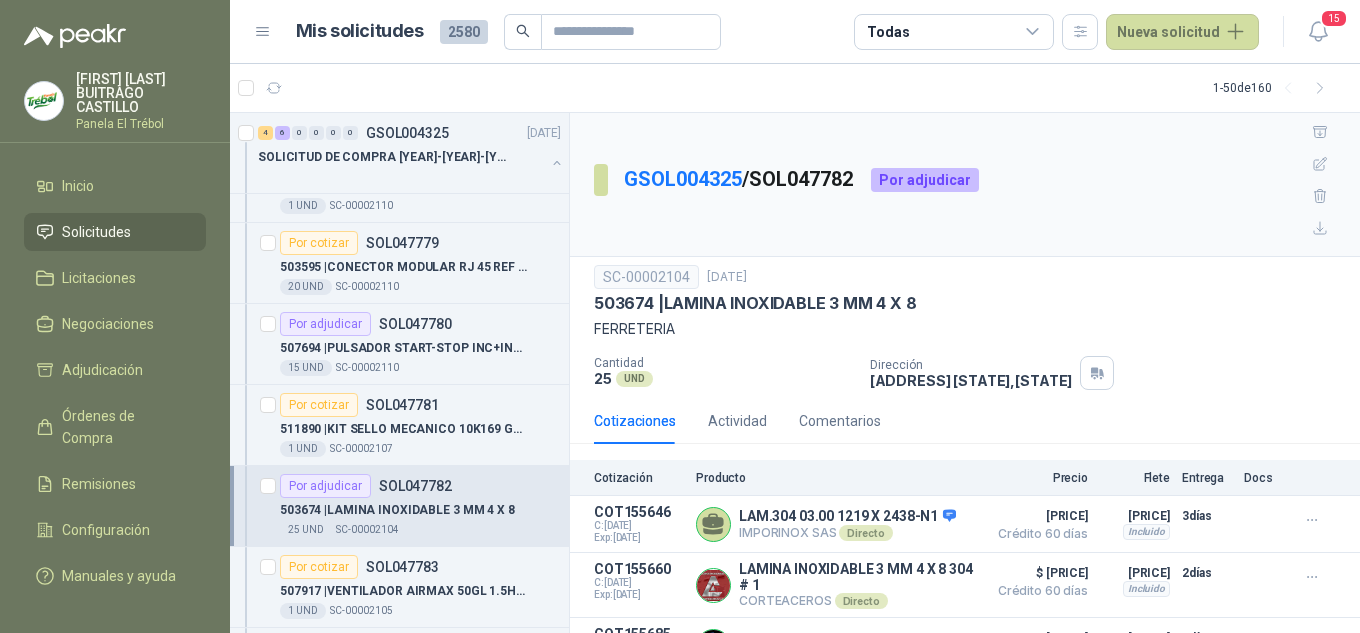 scroll, scrollTop: 0, scrollLeft: 0, axis: both 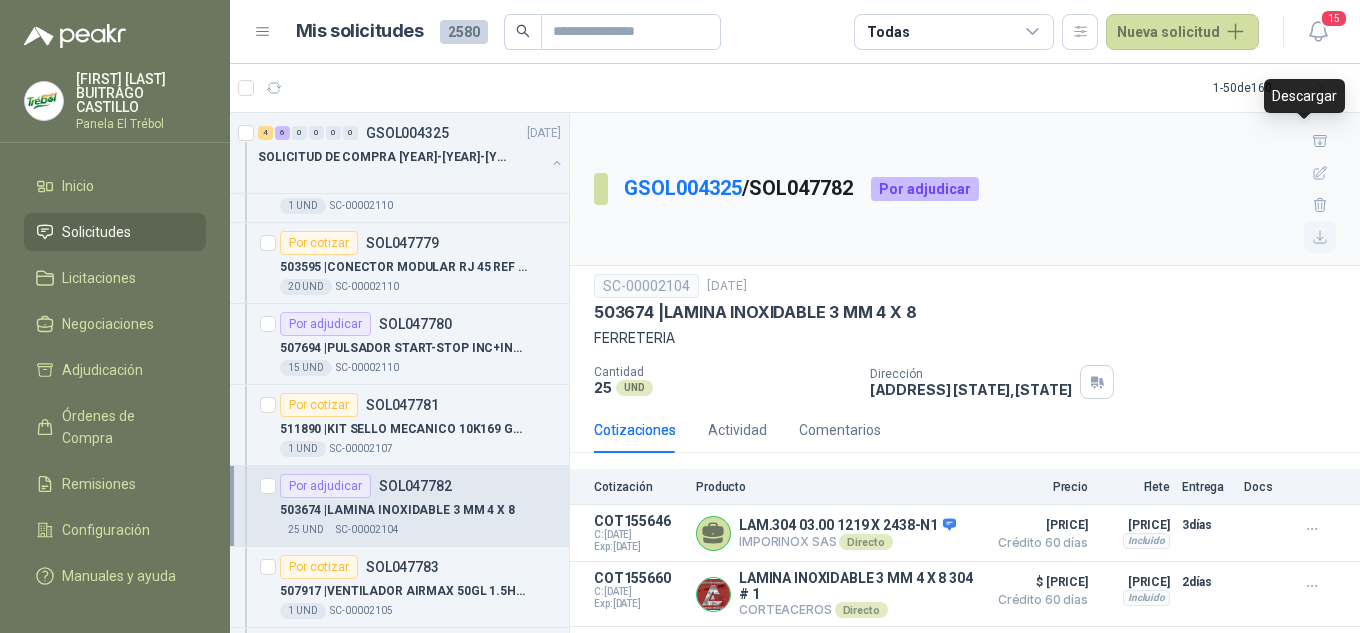 click at bounding box center (1320, 237) 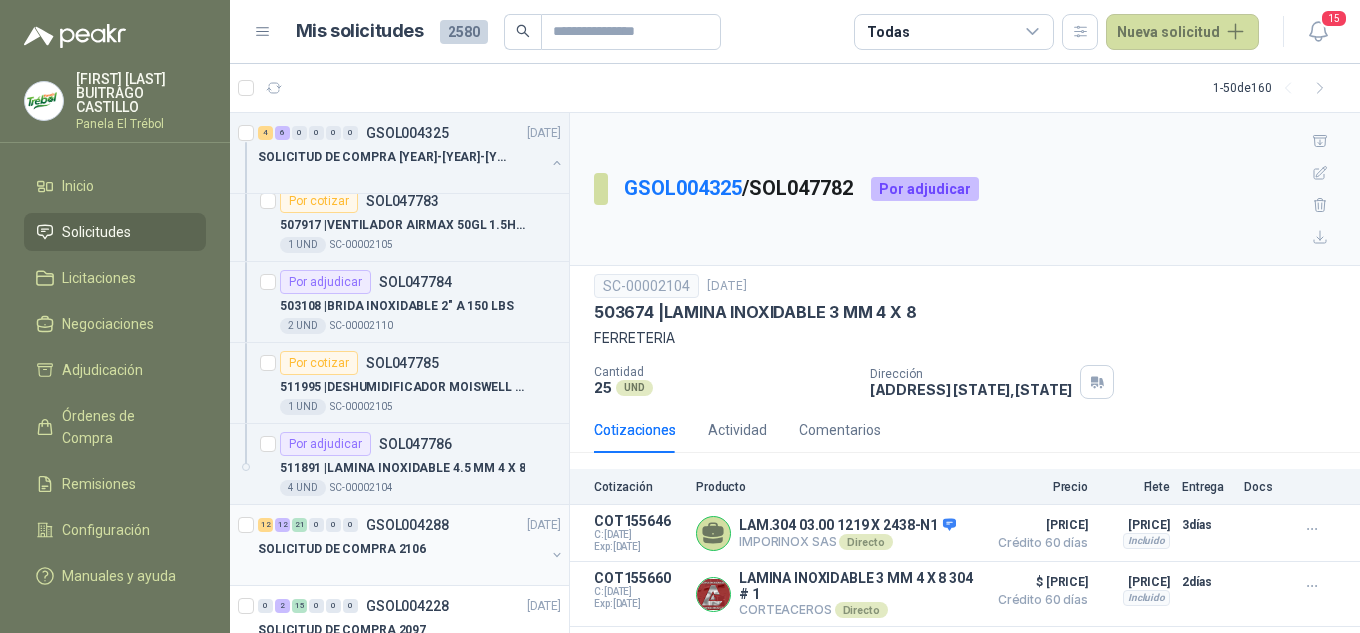 scroll, scrollTop: 533, scrollLeft: 0, axis: vertical 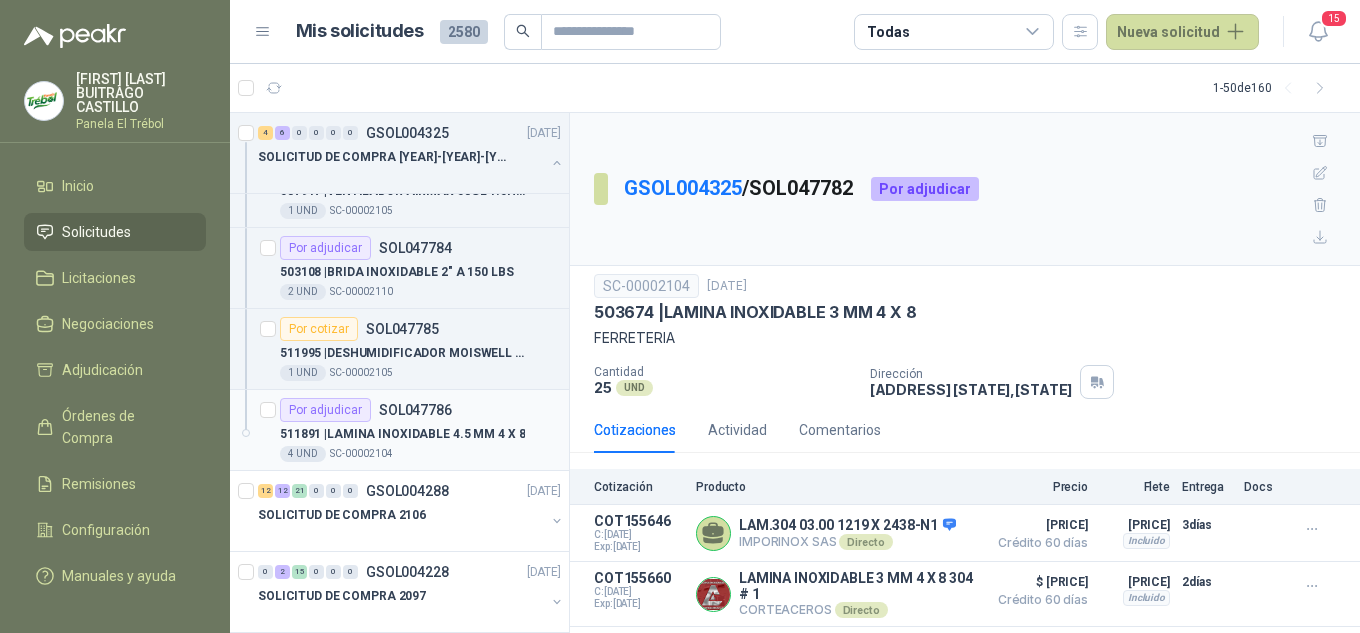 click on "511891 | LAMINA INOXIDABLE 4.5 MM 4 X 8" at bounding box center [402, 434] 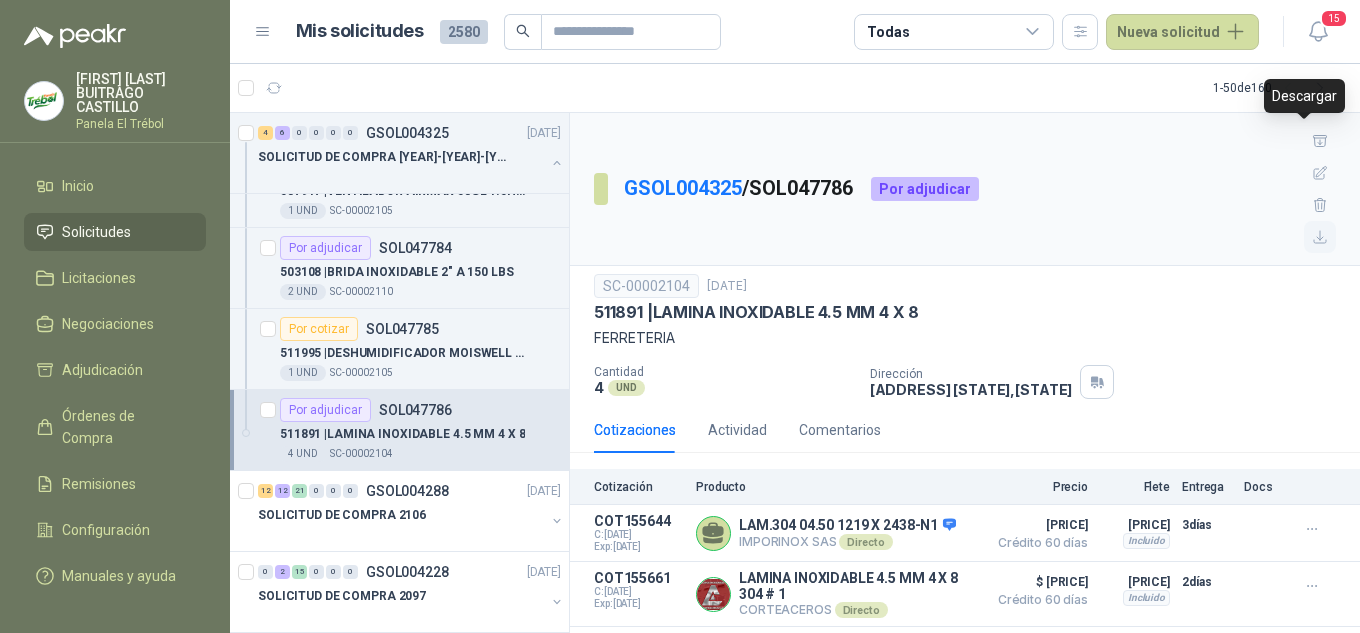 click at bounding box center (1320, 237) 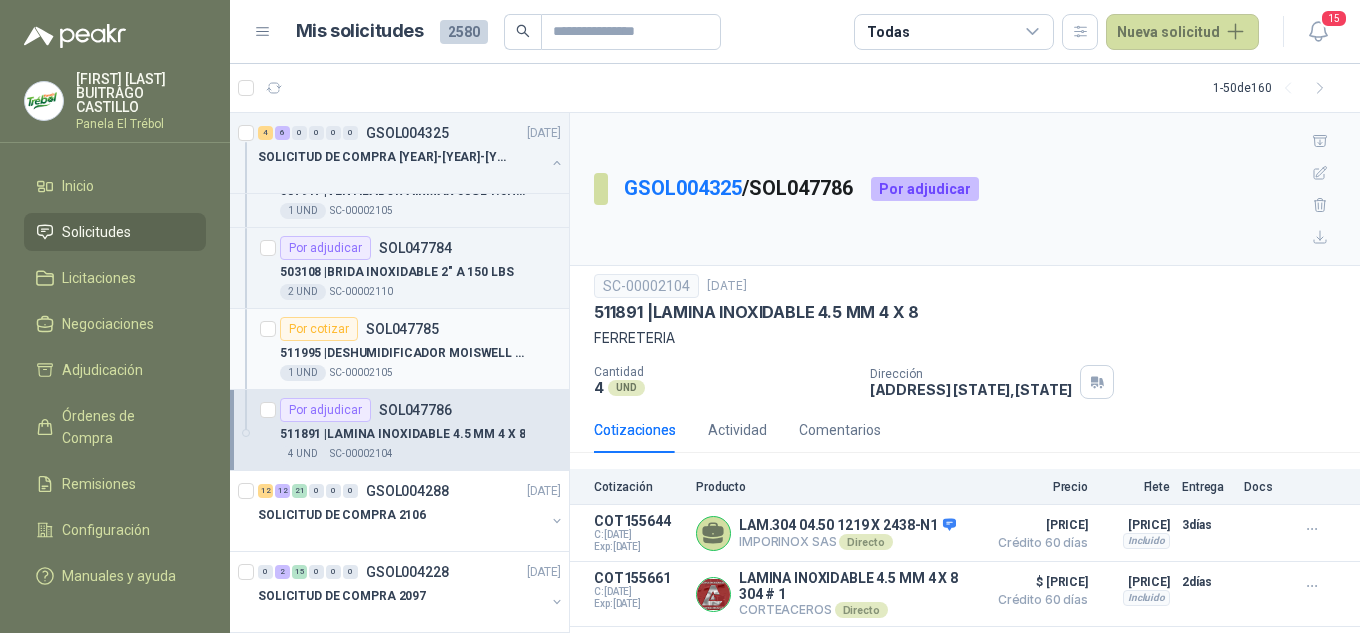 click on "511995 | DESHUMIDIFICADOR MOISWELL DE 305 PINTA" at bounding box center (404, 353) 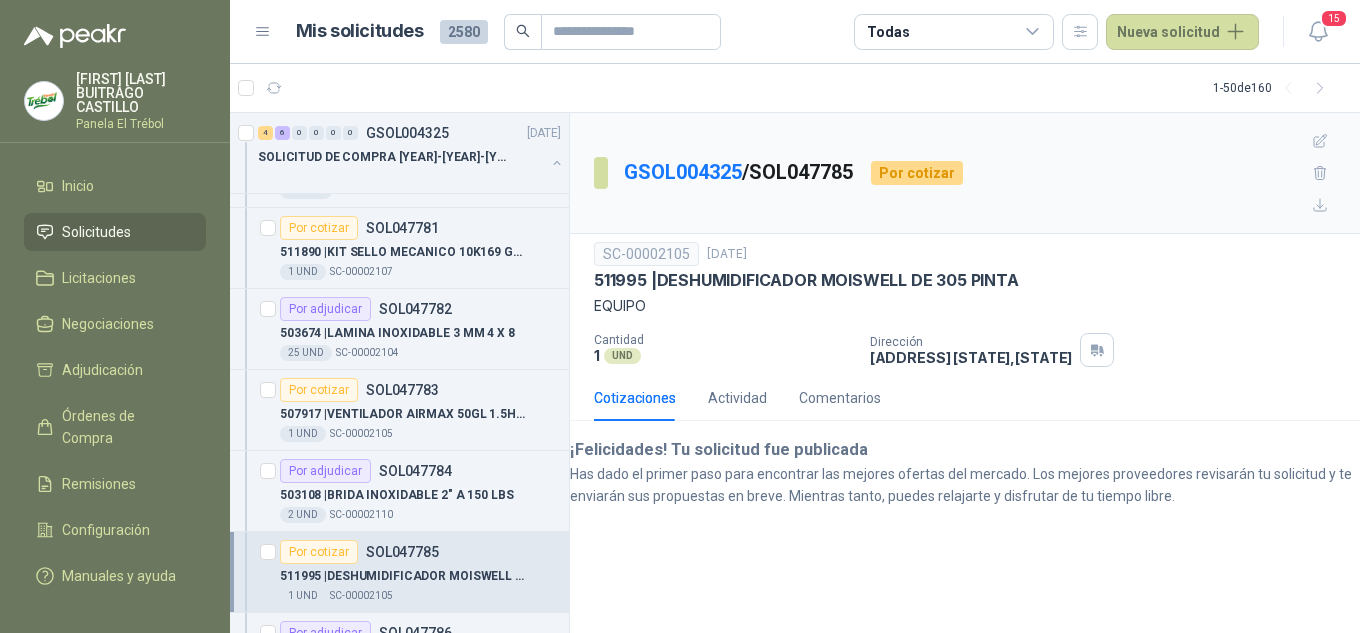 scroll, scrollTop: 267, scrollLeft: 0, axis: vertical 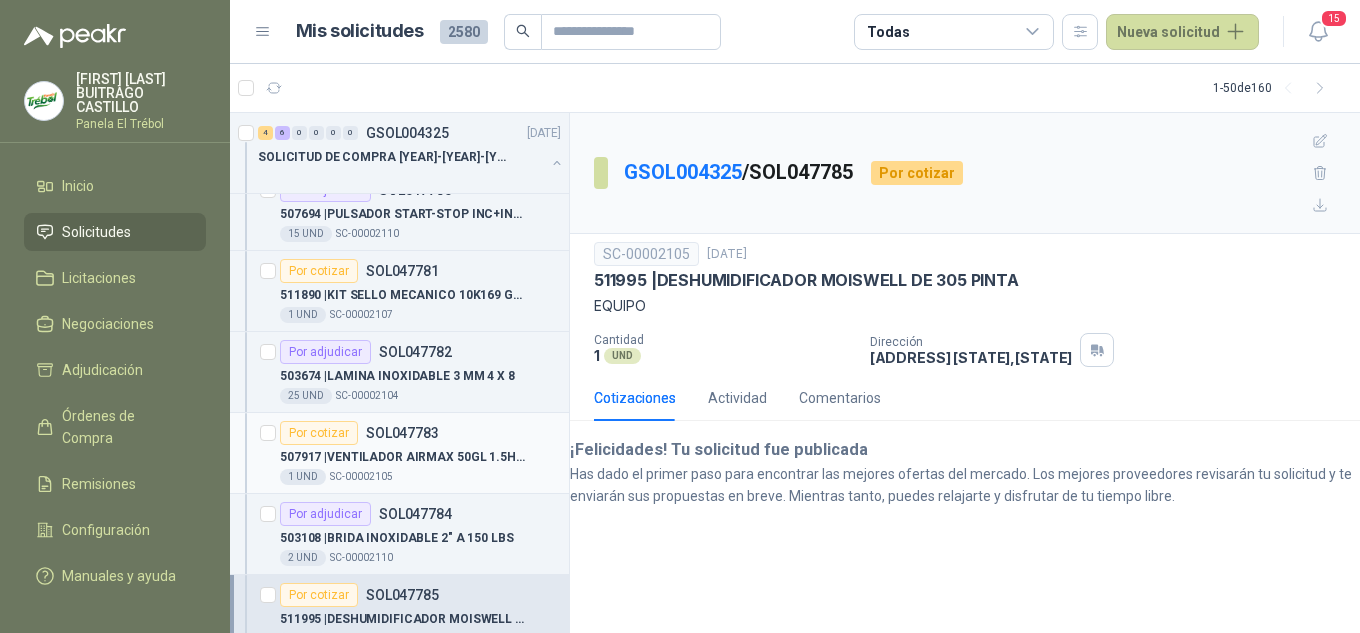 click on "SOL047917 | VENTILADOR AIRMAX 50GL 1.5HP 220/440V - 3PH(GALV)" at bounding box center [404, 457] 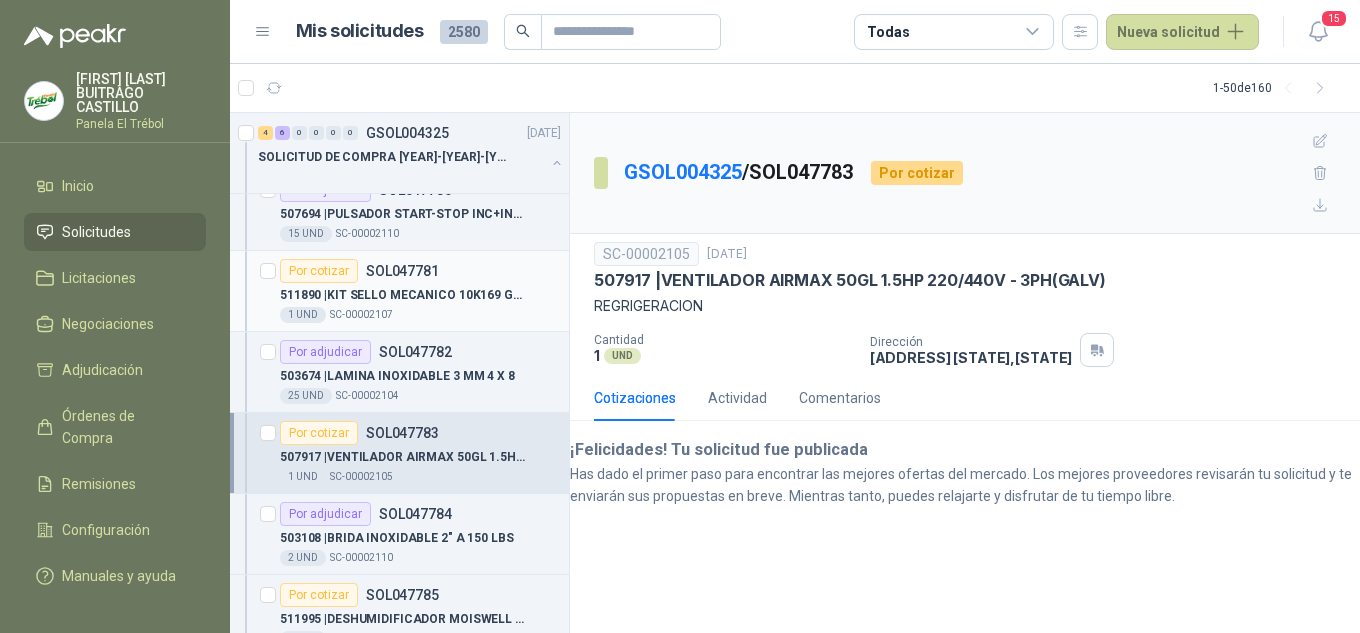 click on "511890 | KIT SELLO MECANICO 10K169 GOULDS PARA BOMBA VEWRTICAL 15ESV12" at bounding box center [404, 295] 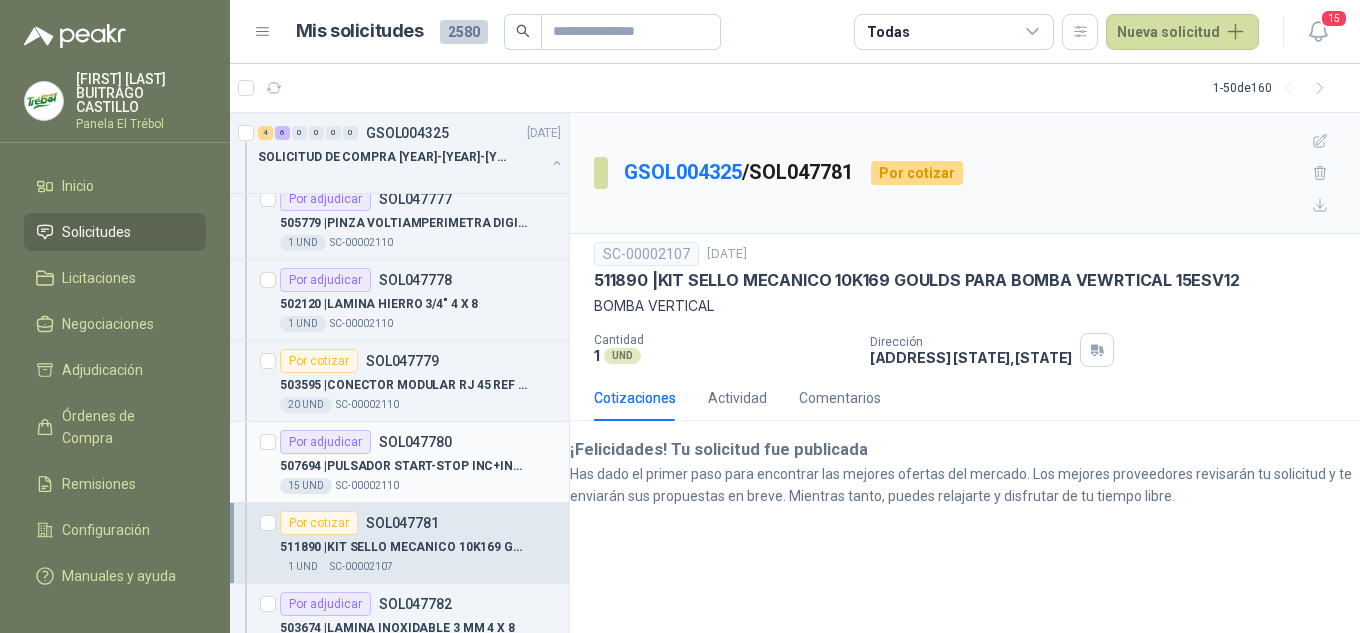 scroll, scrollTop: 0, scrollLeft: 0, axis: both 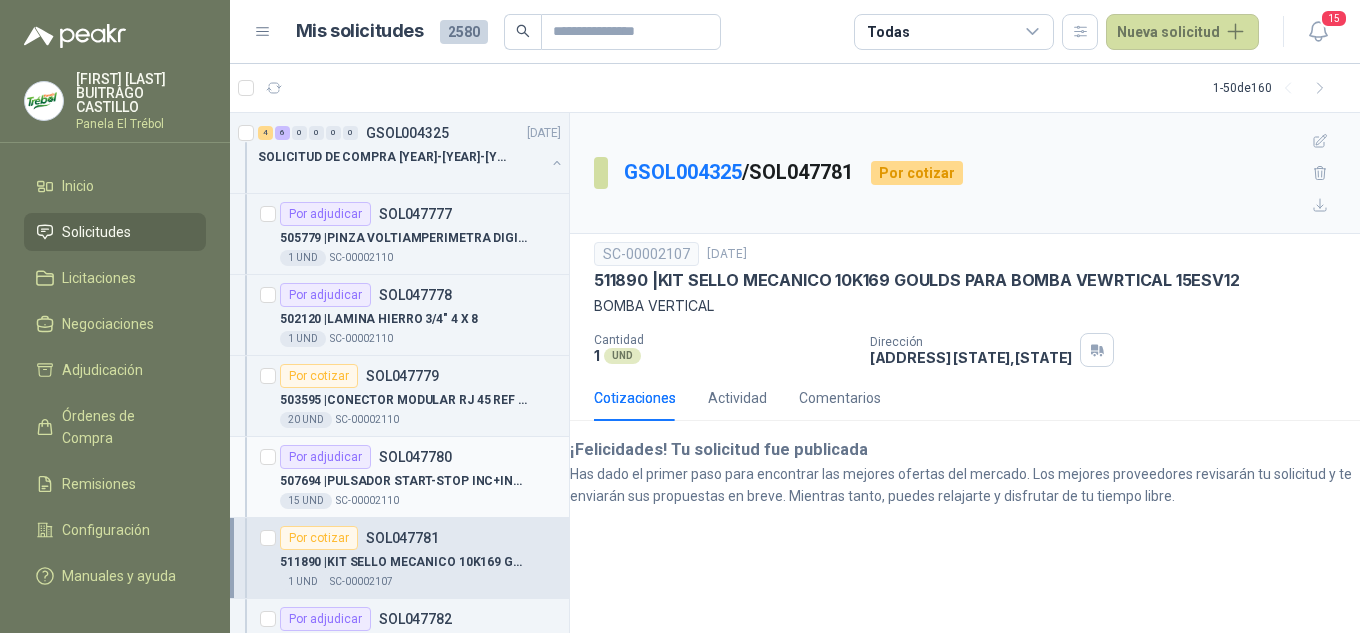click on "SOL047779" at bounding box center [404, 481] 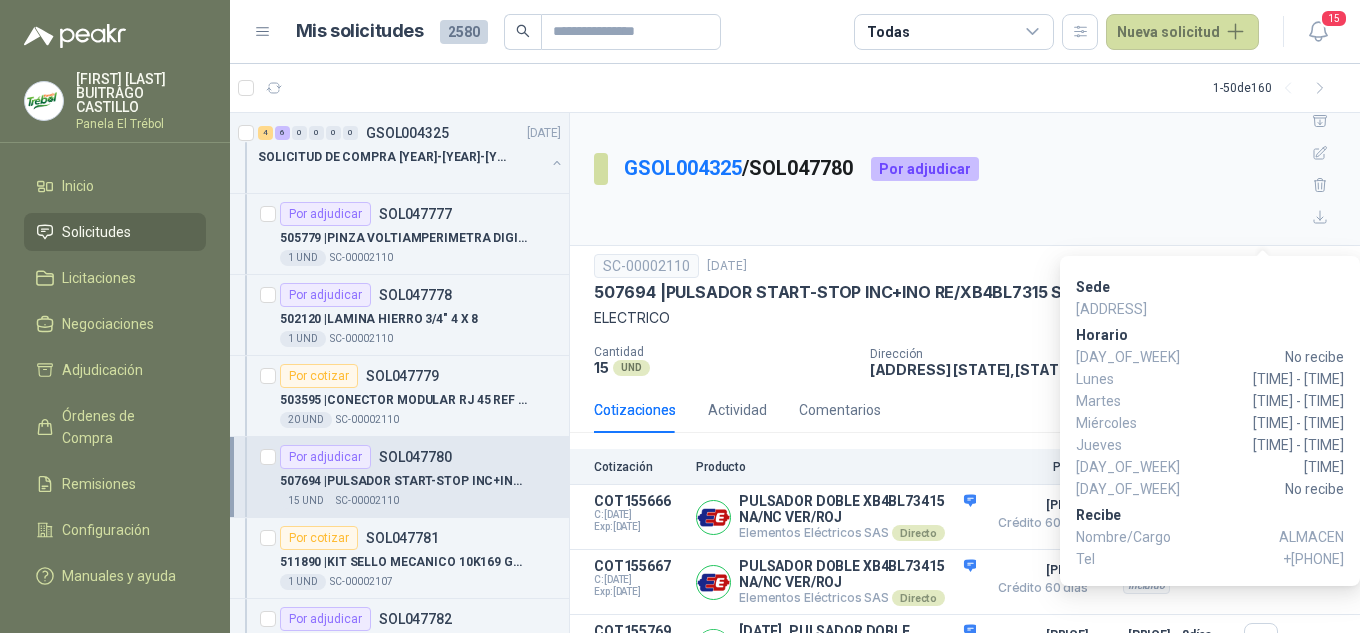 scroll, scrollTop: 0, scrollLeft: 0, axis: both 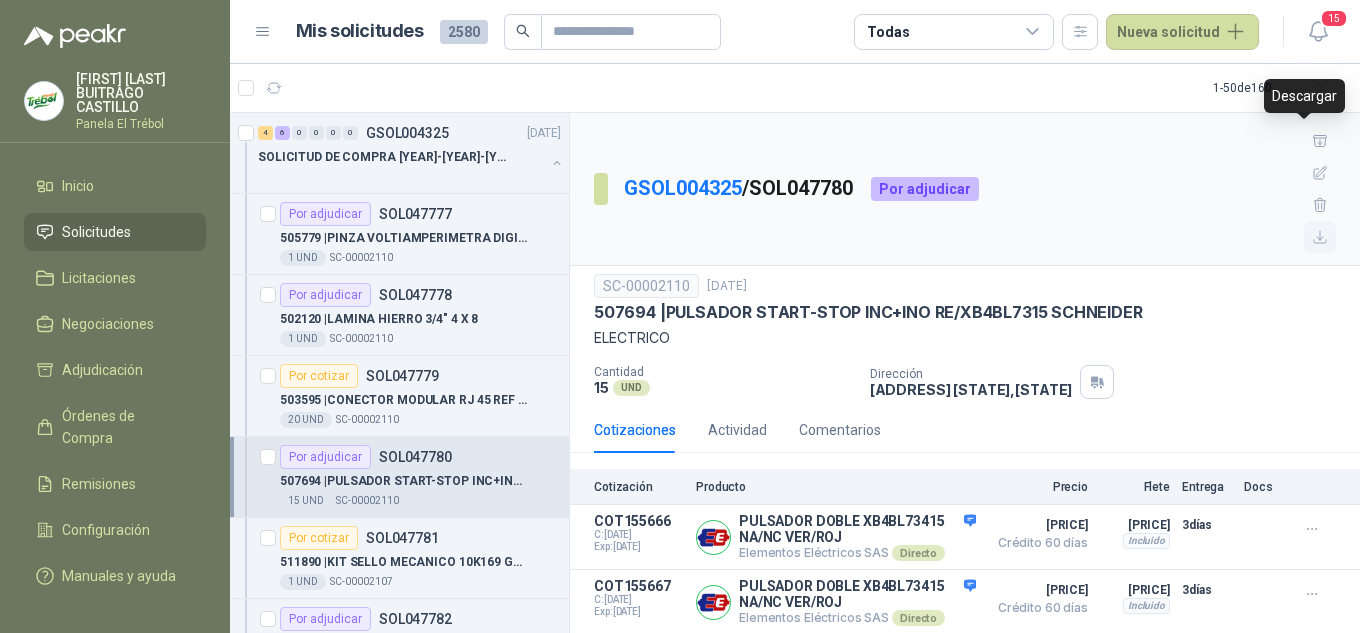 click at bounding box center (1320, 237) 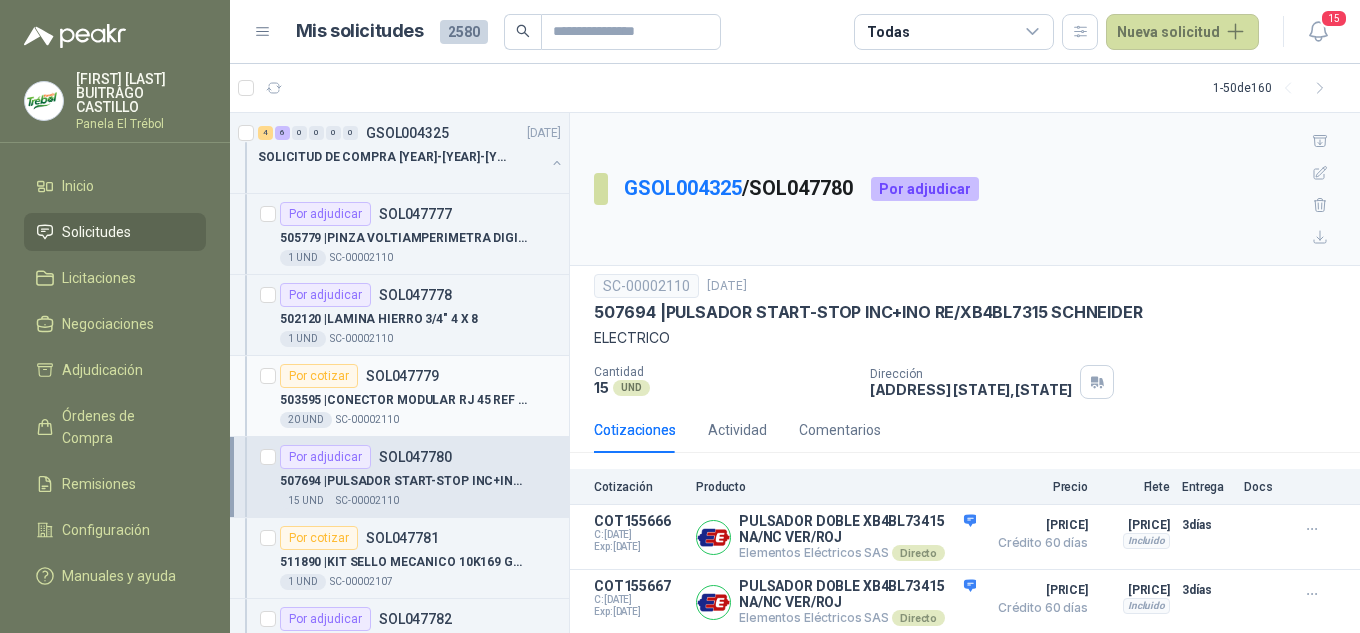 click on "503595 | CONECTOR MODULAR RJ 45 REF CAT 6 DE 8 TOMAS" at bounding box center [404, 400] 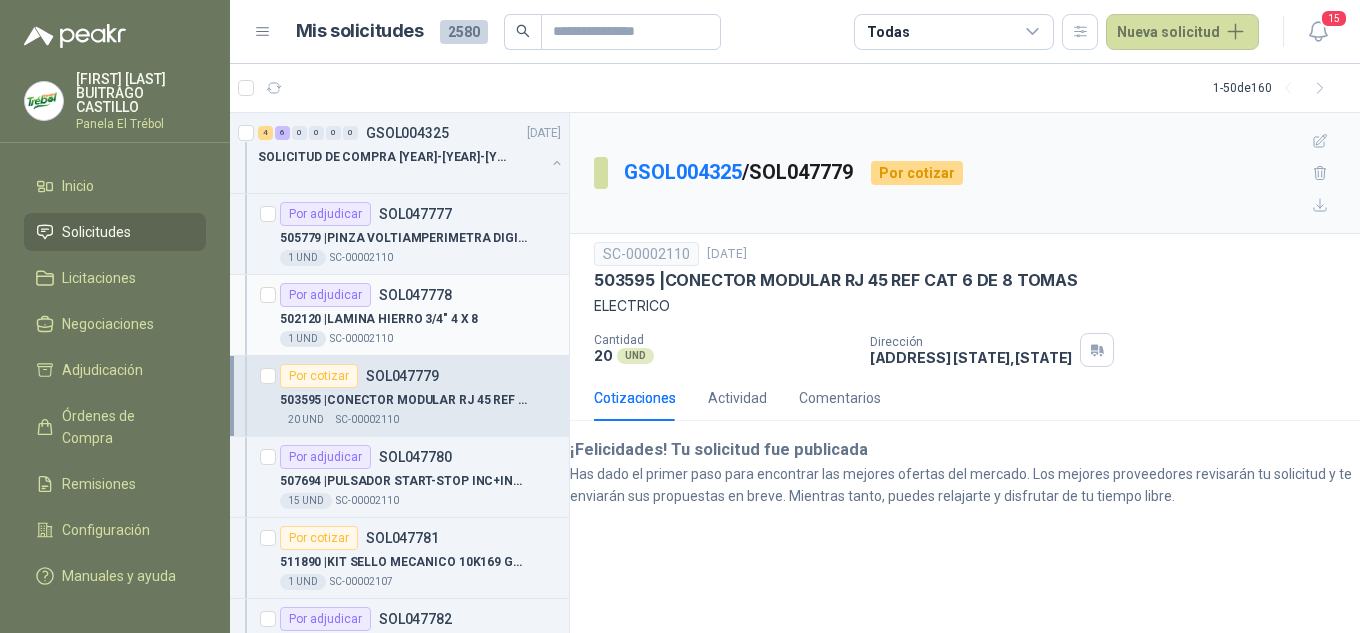 drag, startPoint x: 407, startPoint y: 325, endPoint x: 443, endPoint y: 317, distance: 36.878178 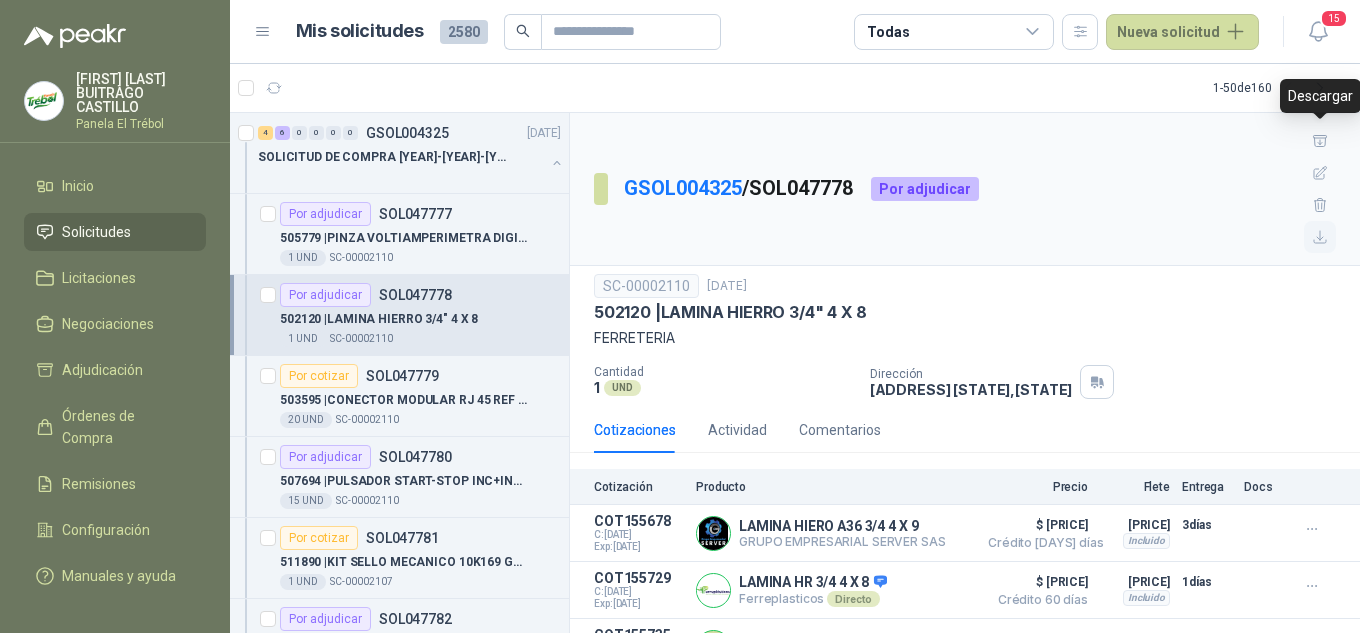 click at bounding box center [1320, 237] 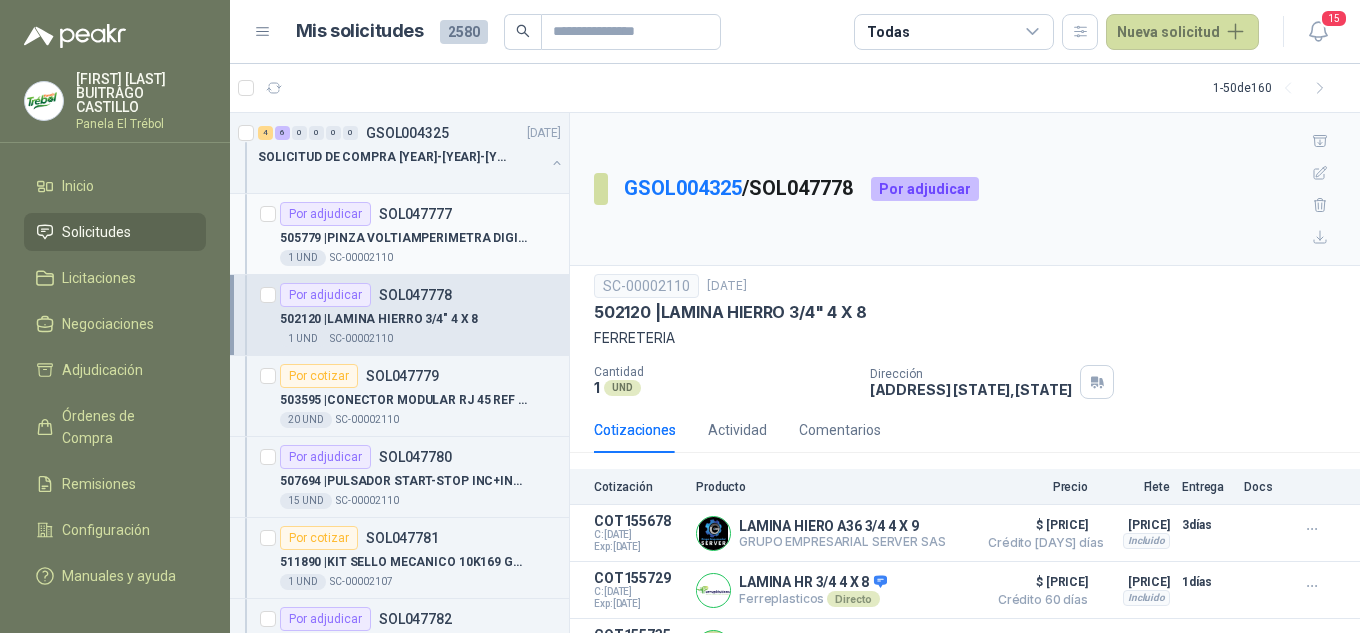 click on "505779 | PINZA VOLTIAMPERIMETRA DIGITAL A 1000 AC/DC EBCHQ" at bounding box center [420, 238] 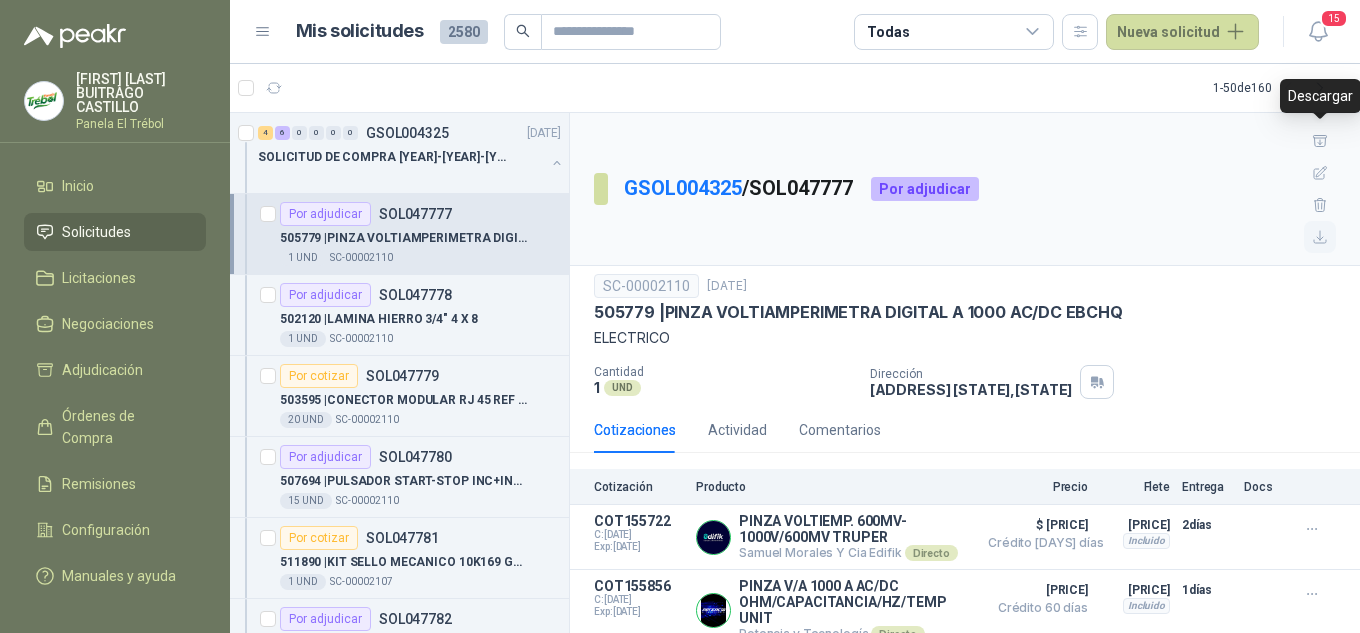 click at bounding box center [1320, 237] 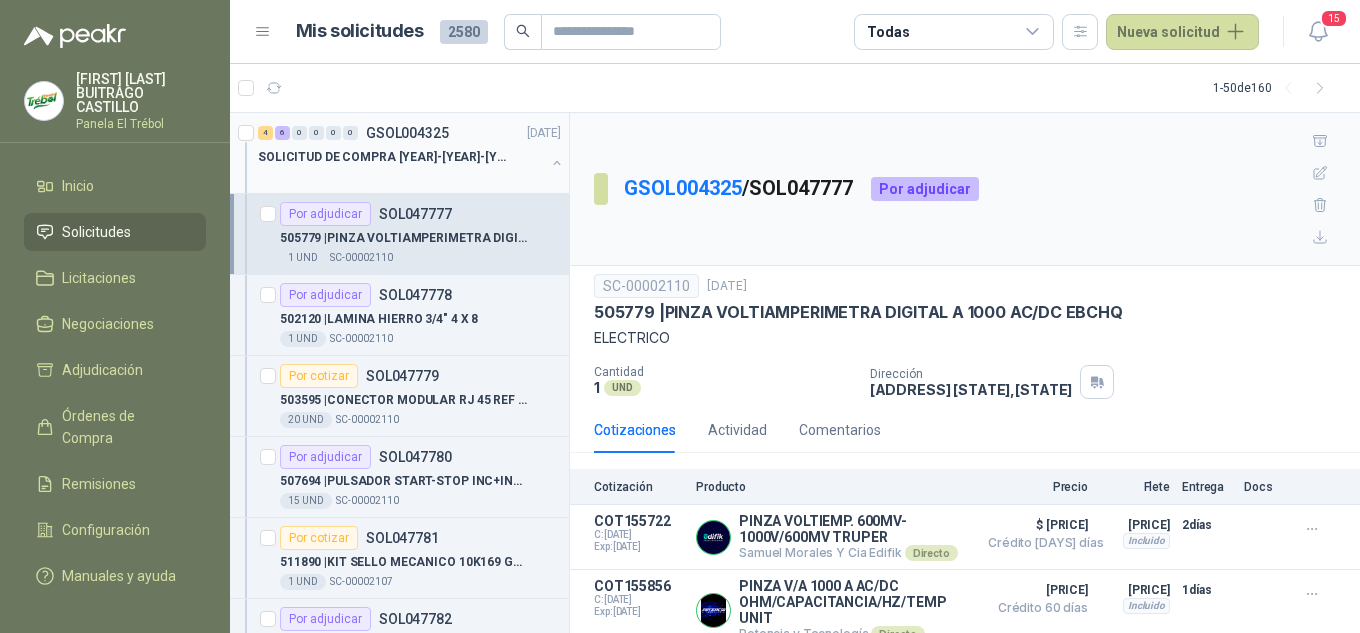 click at bounding box center [557, 163] 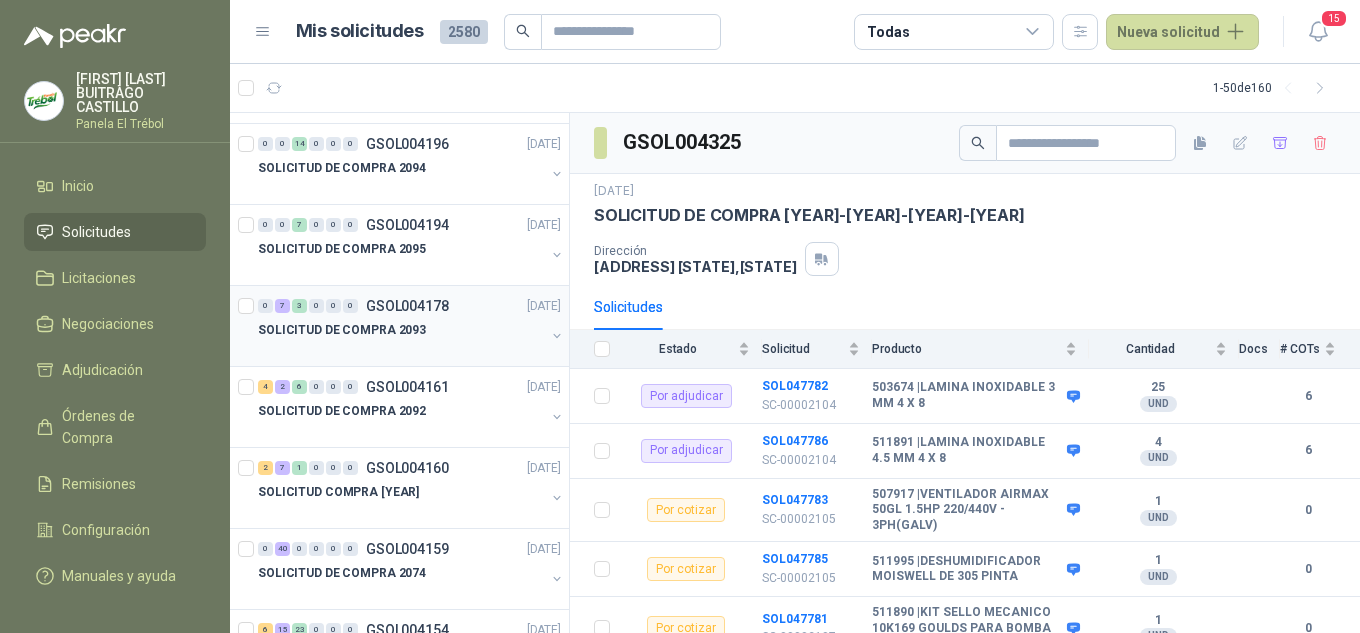 scroll, scrollTop: 333, scrollLeft: 0, axis: vertical 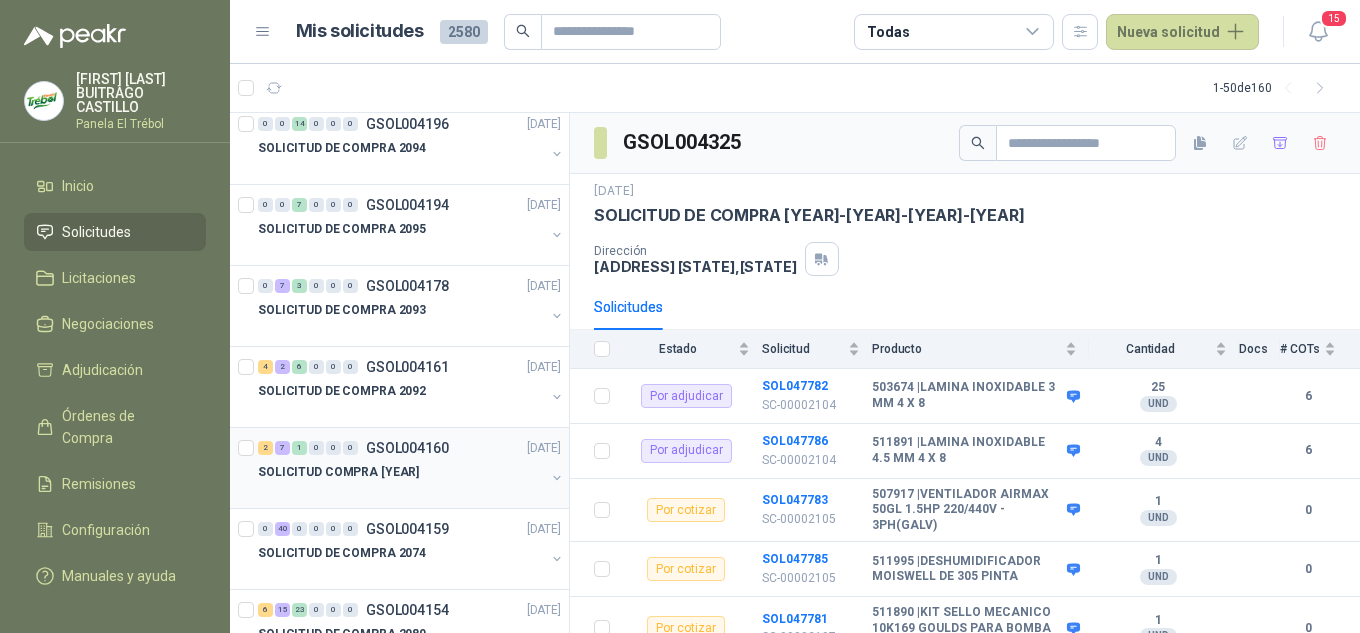 click on "SOLICITUD COMPRA [YEAR]" at bounding box center (411, 480) 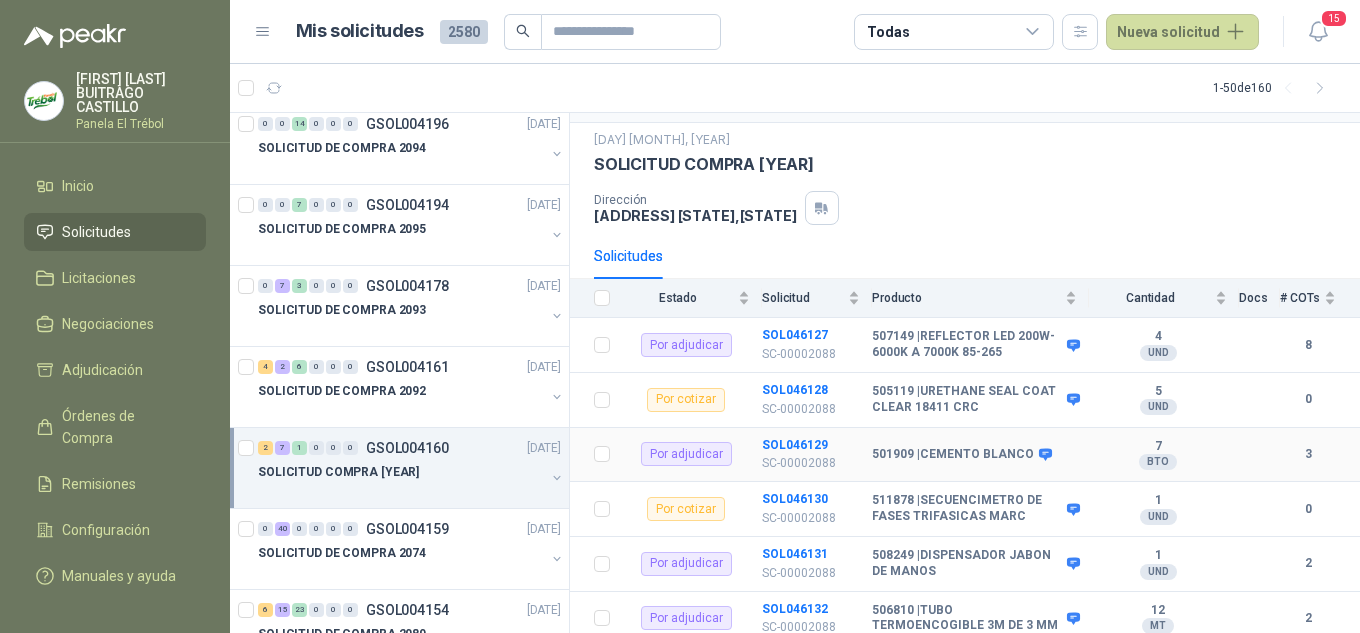 scroll, scrollTop: 133, scrollLeft: 0, axis: vertical 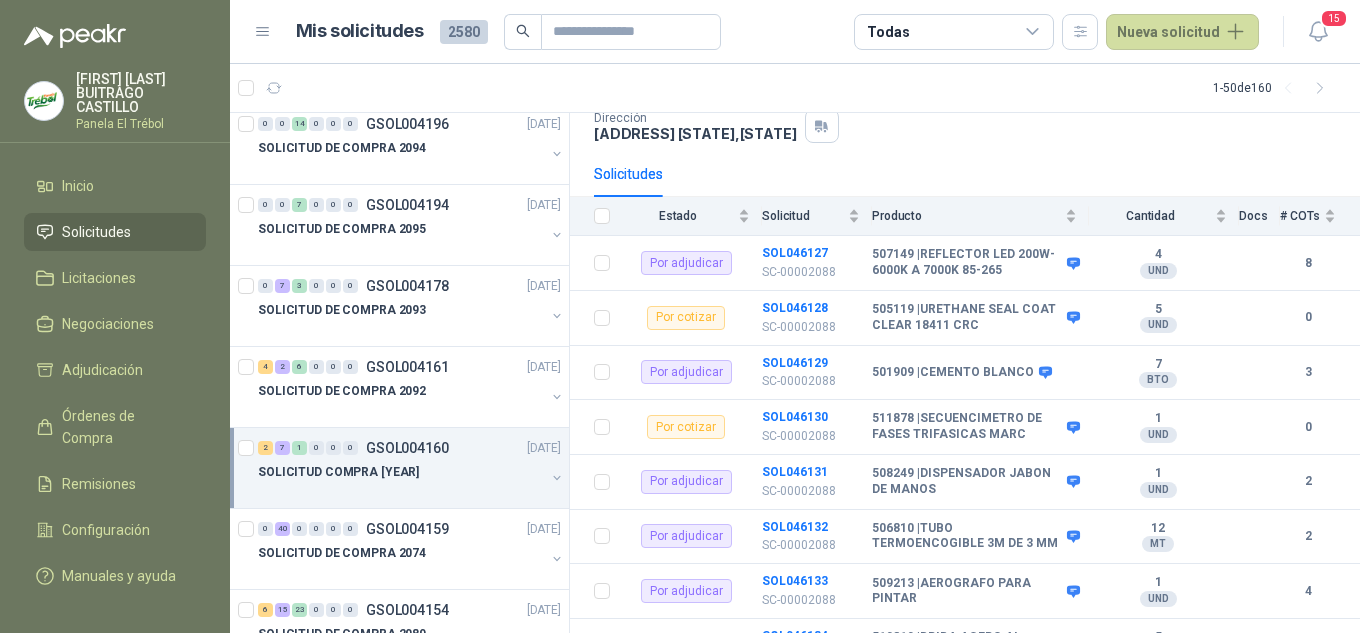 click at bounding box center (557, 478) 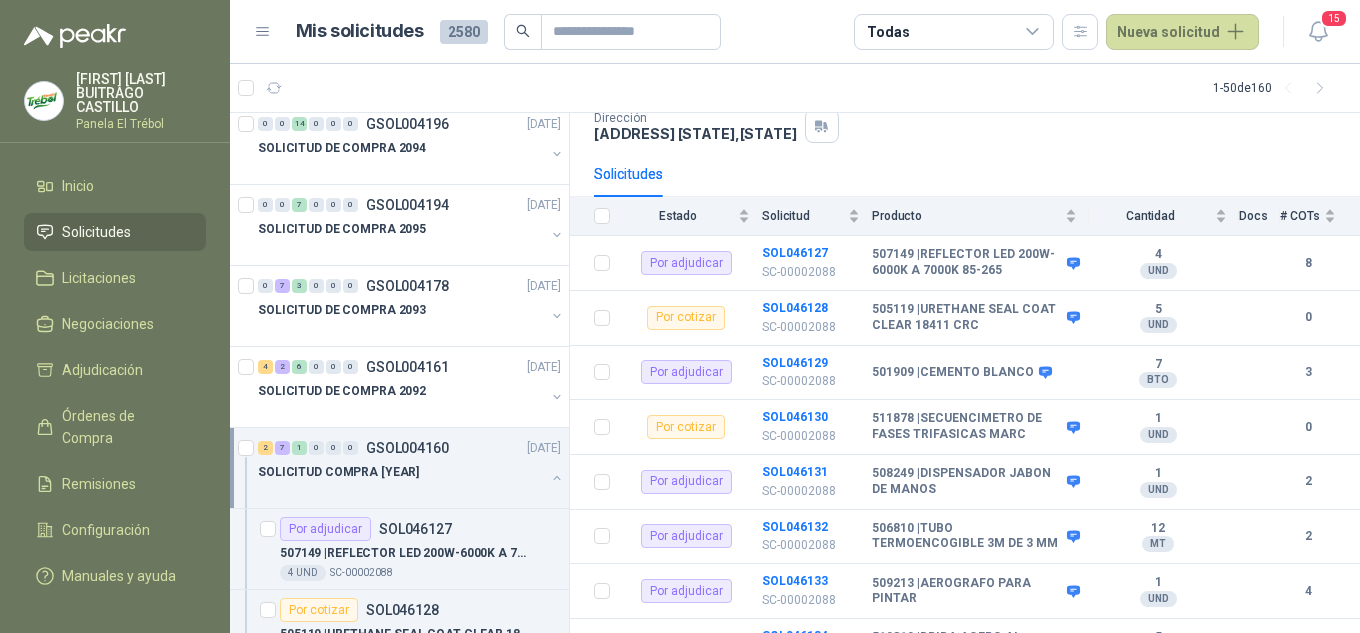 scroll, scrollTop: 1, scrollLeft: 0, axis: vertical 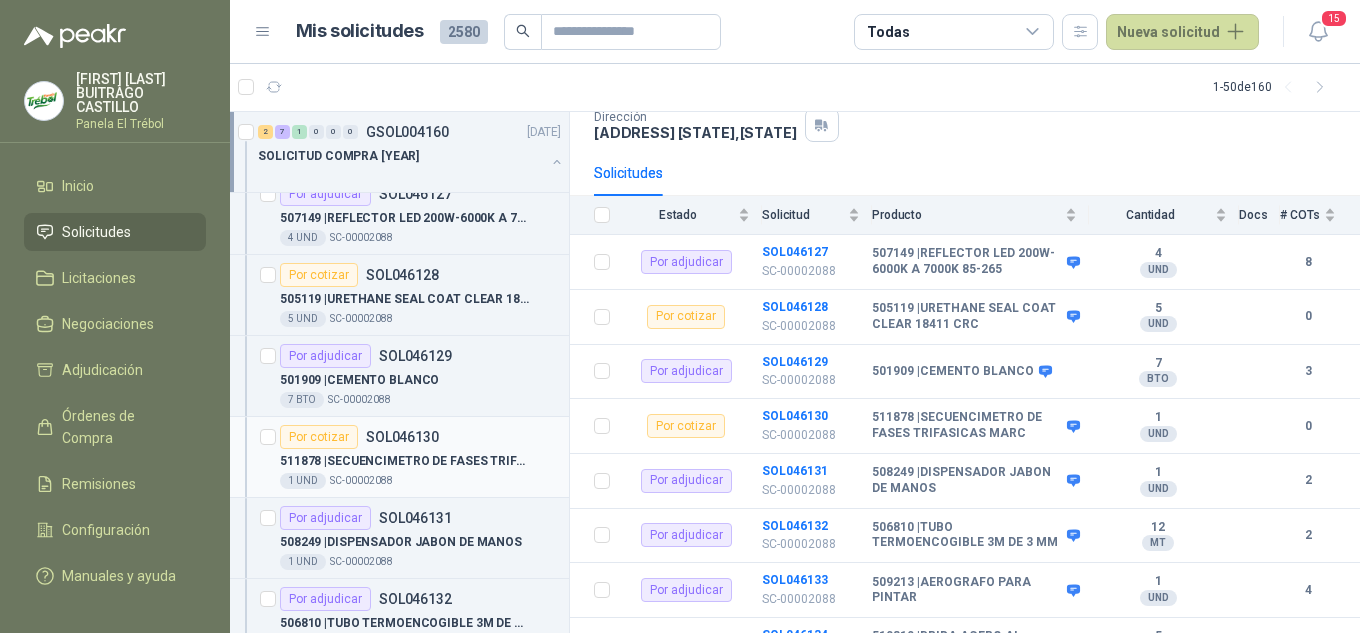 click on "511878 | SECUENCIMETRO DE FASES TRIFASICAS MARC" at bounding box center (420, 461) 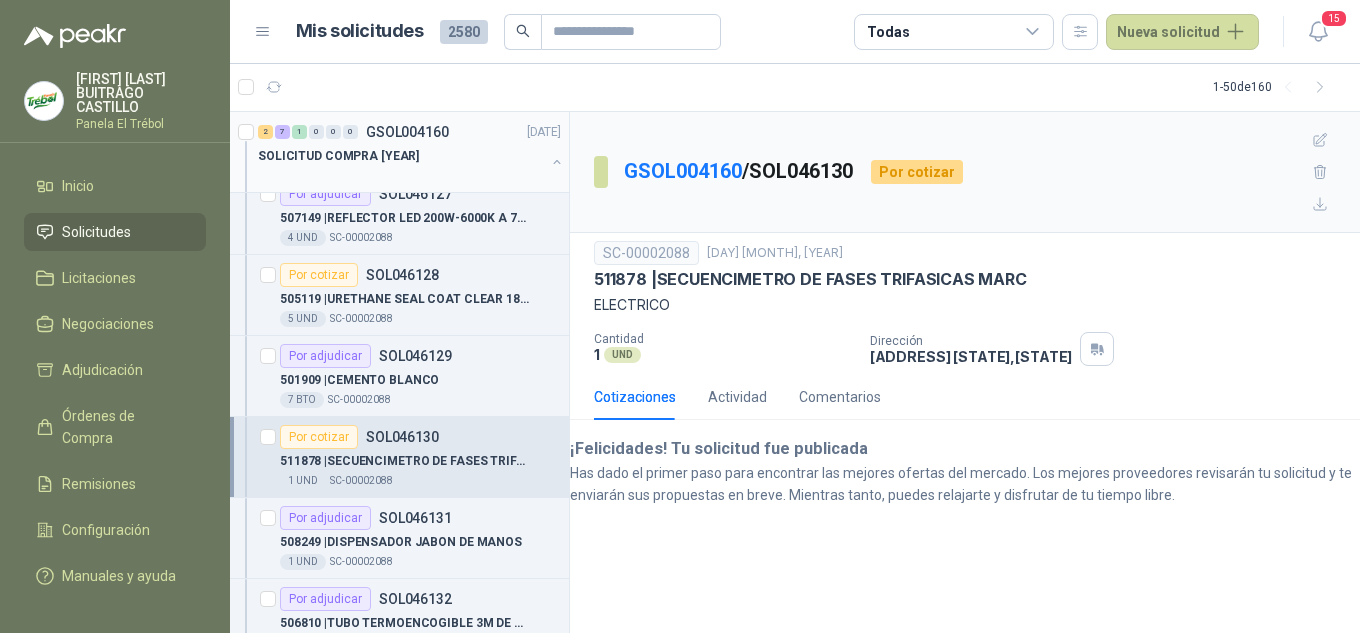click at bounding box center [557, 162] 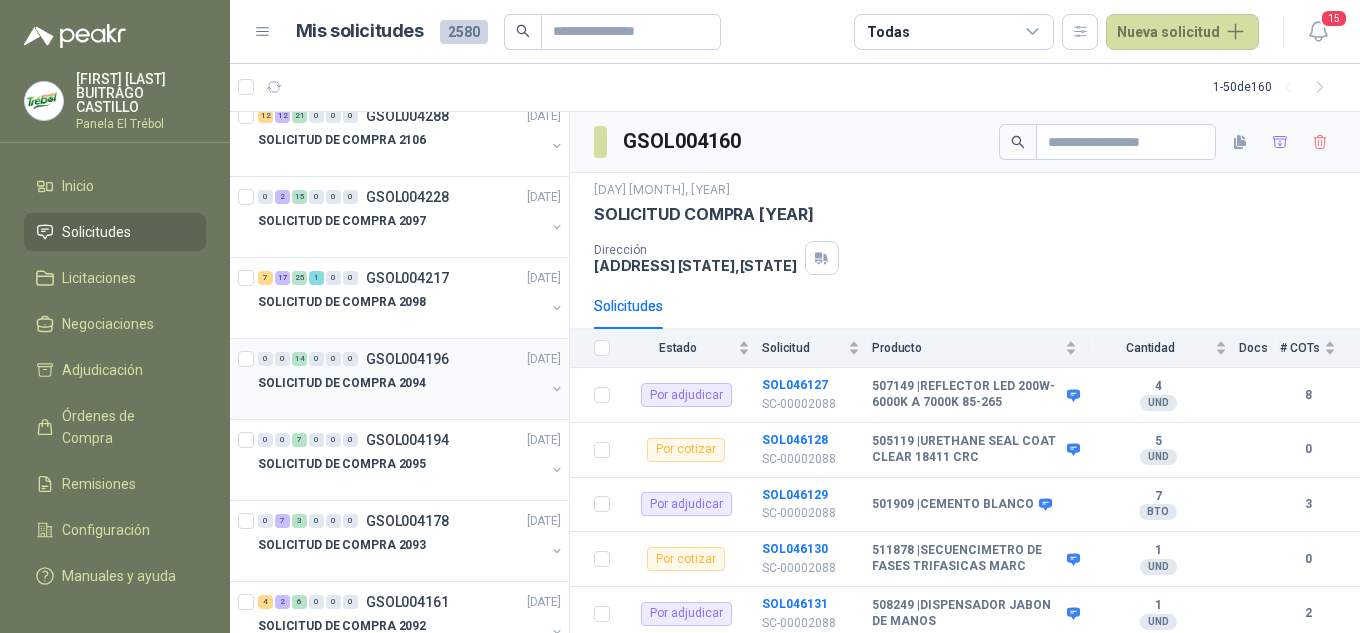 scroll, scrollTop: 0, scrollLeft: 0, axis: both 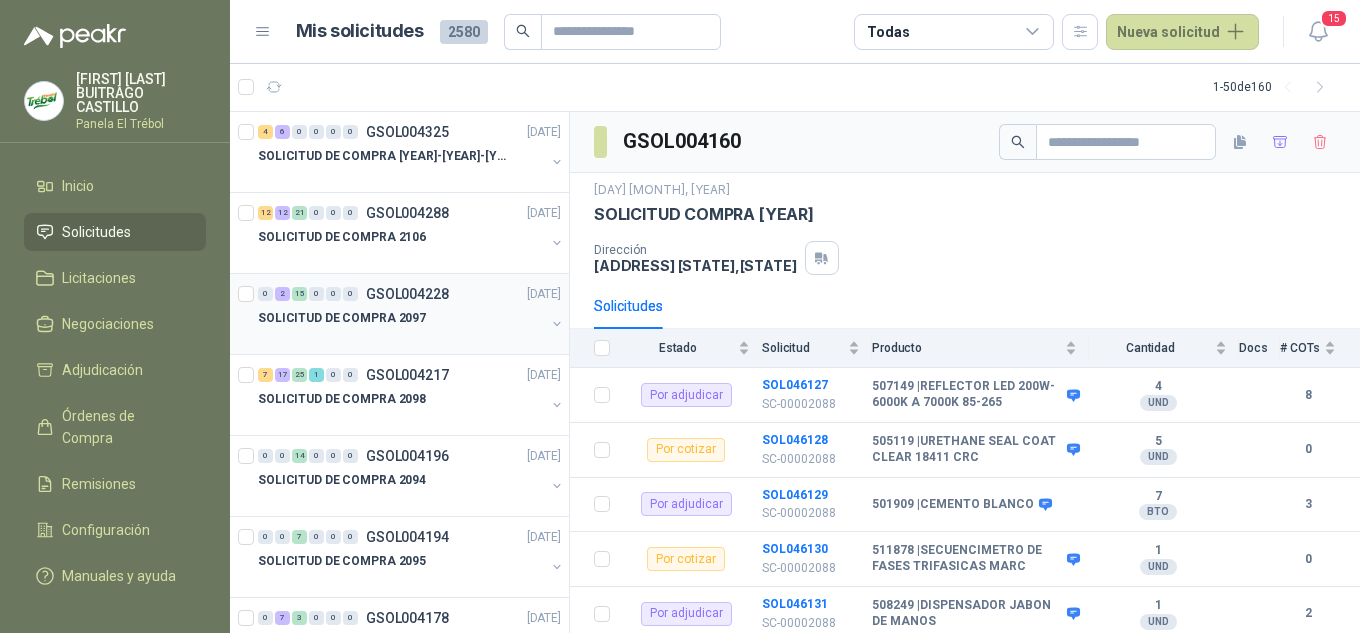 click at bounding box center (557, 324) 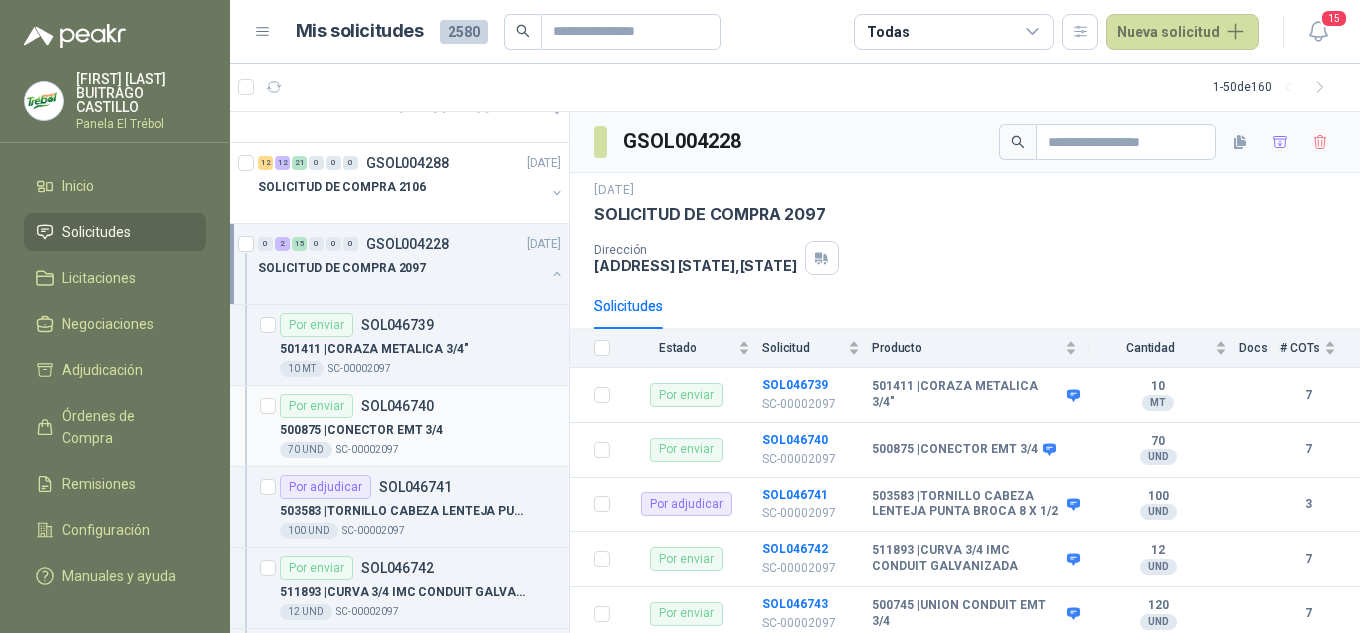 scroll, scrollTop: 200, scrollLeft: 0, axis: vertical 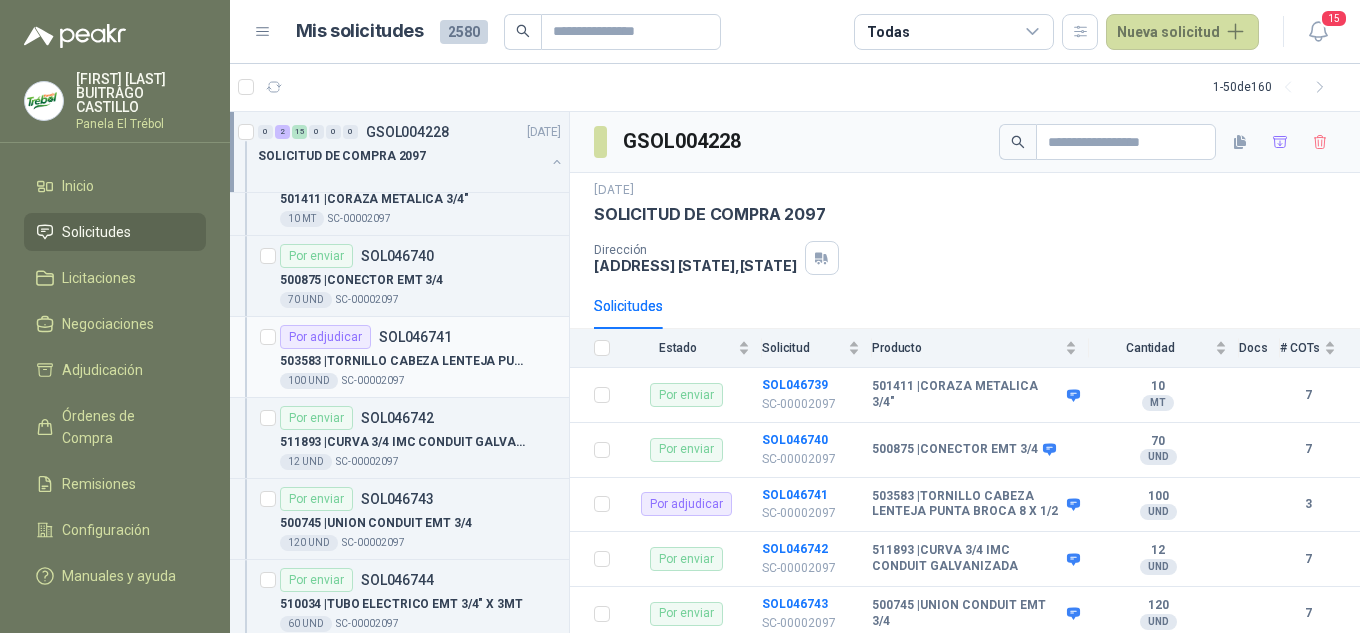 click on "503583 |  TORNILLO CABEZA LENTEJA PUNTA BROCA 8 X 1/2" at bounding box center (404, 361) 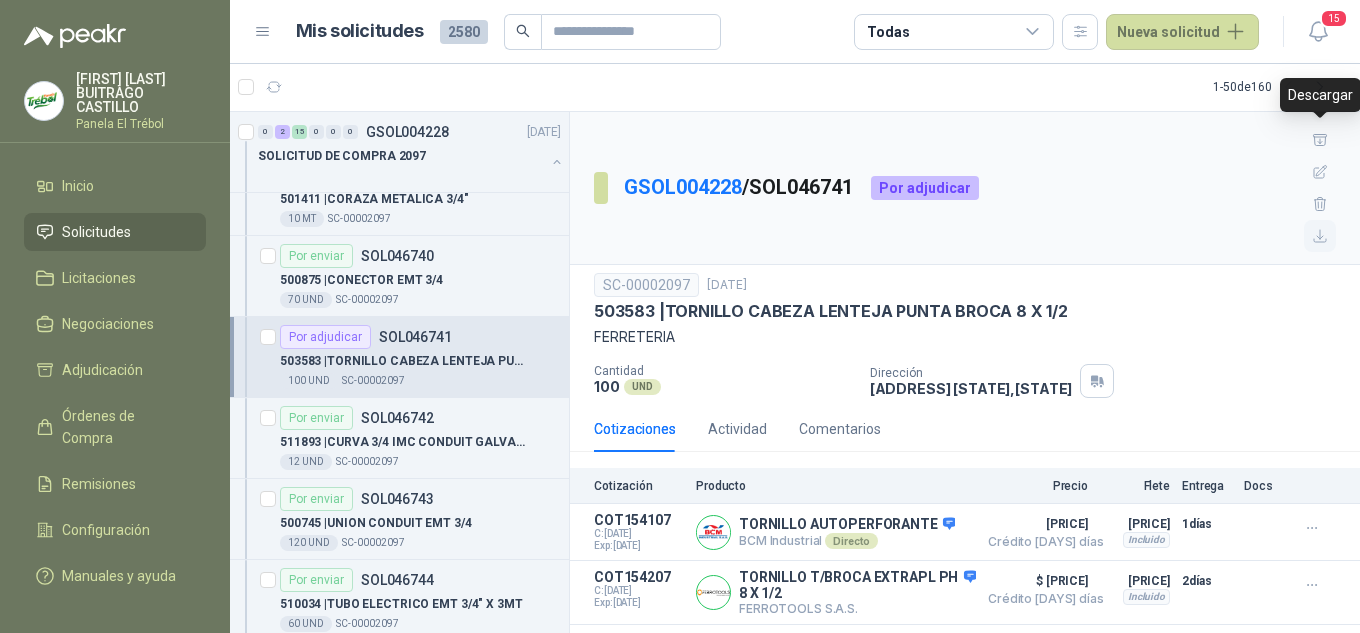 click at bounding box center (1320, 236) 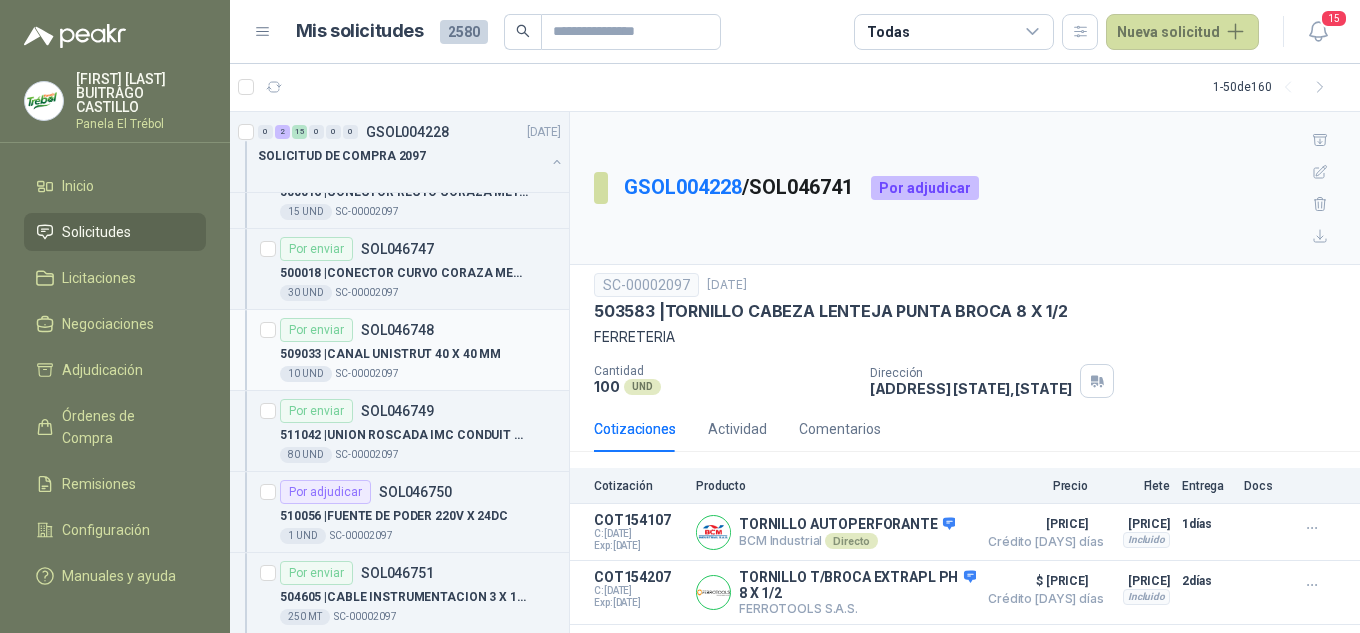 scroll, scrollTop: 800, scrollLeft: 0, axis: vertical 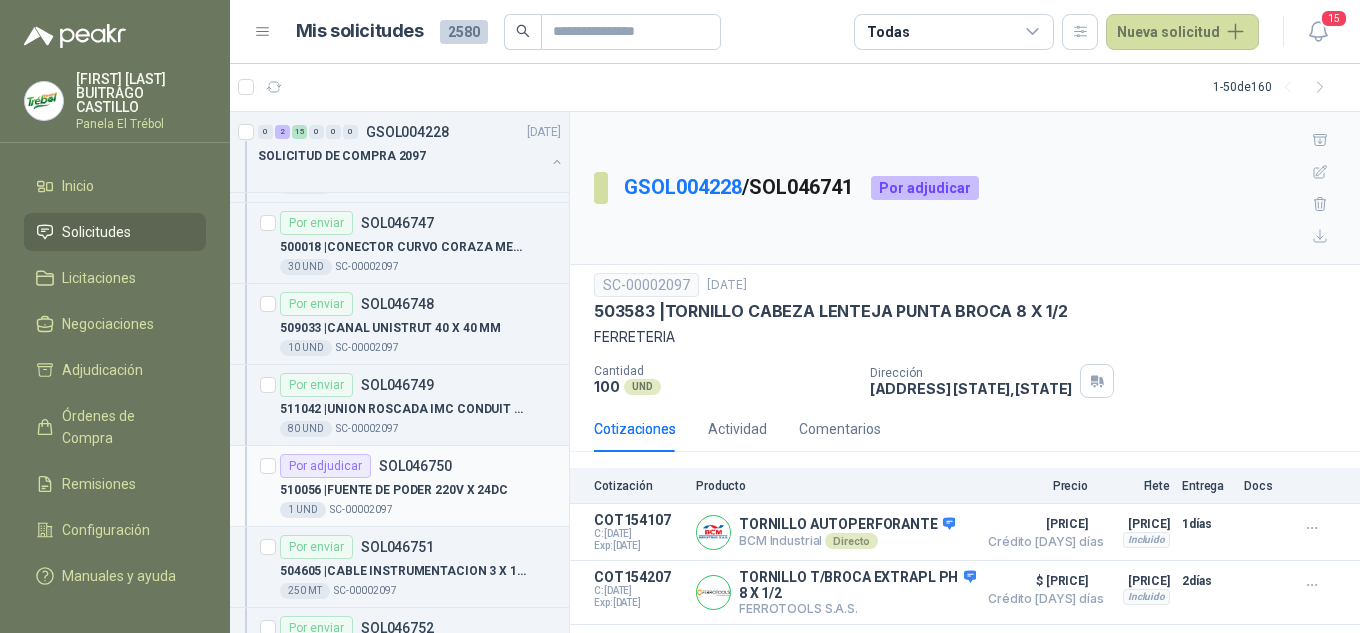 click on "510056 |  FUENTE DE PODER 220V X 24DC" at bounding box center (394, 490) 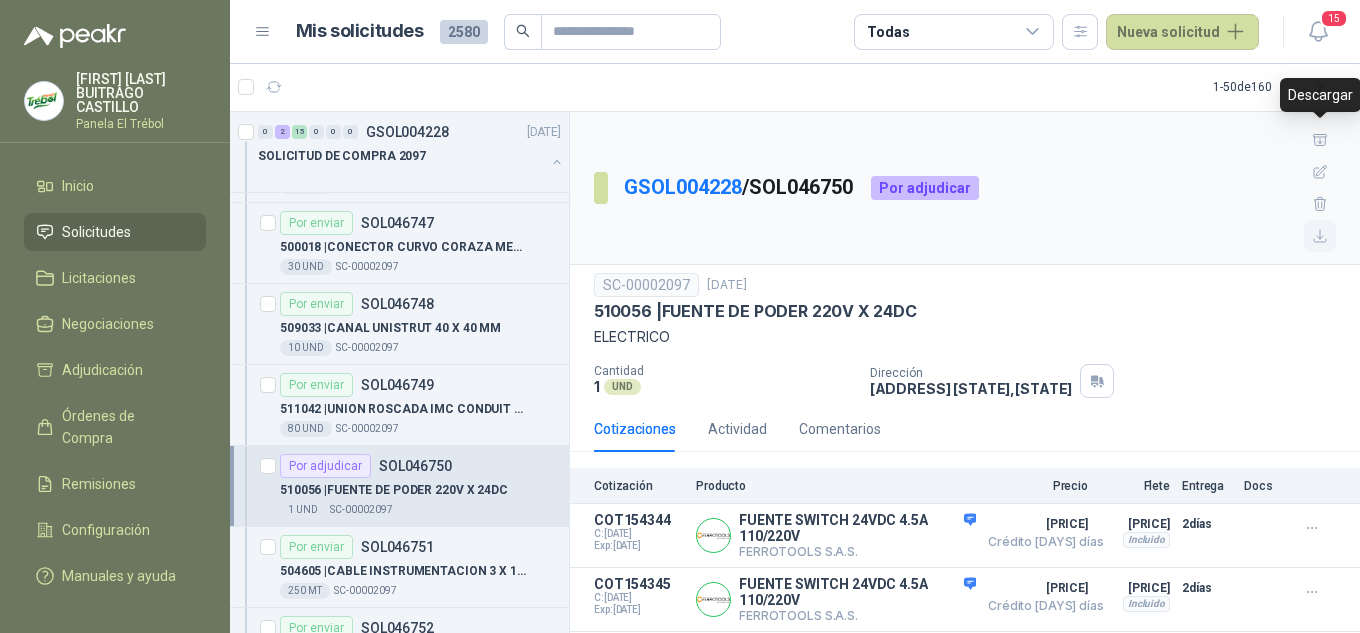 click at bounding box center [1320, 236] 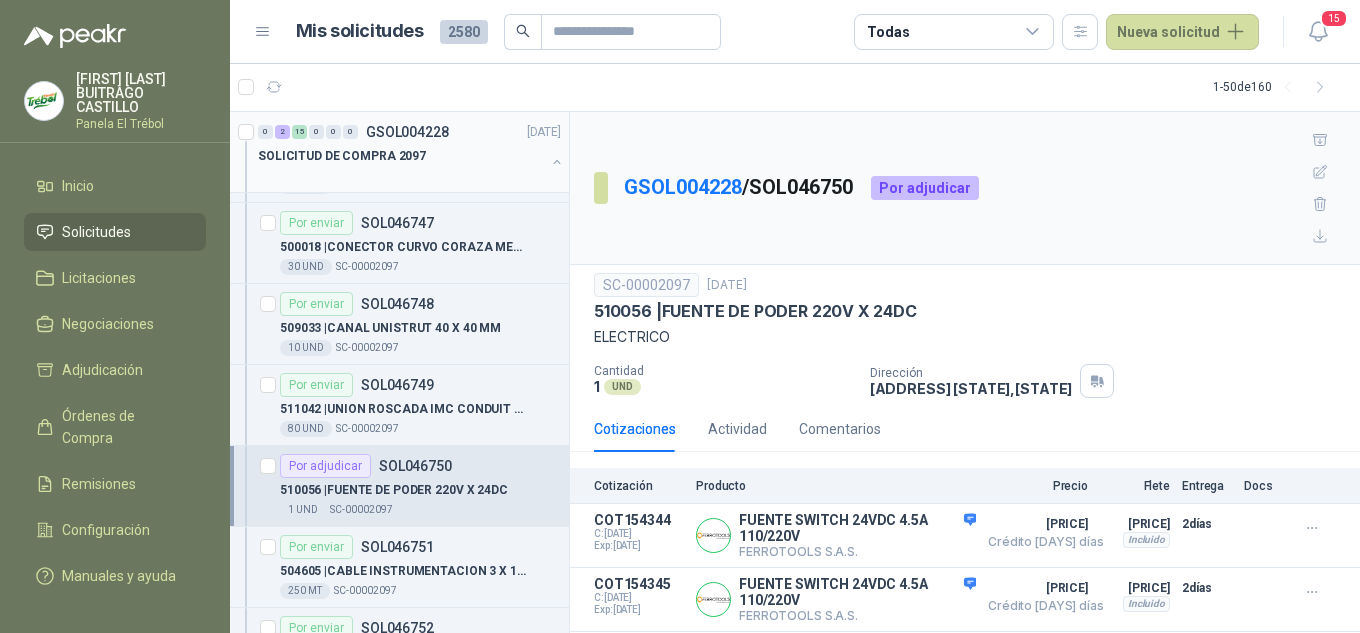 click at bounding box center (557, 162) 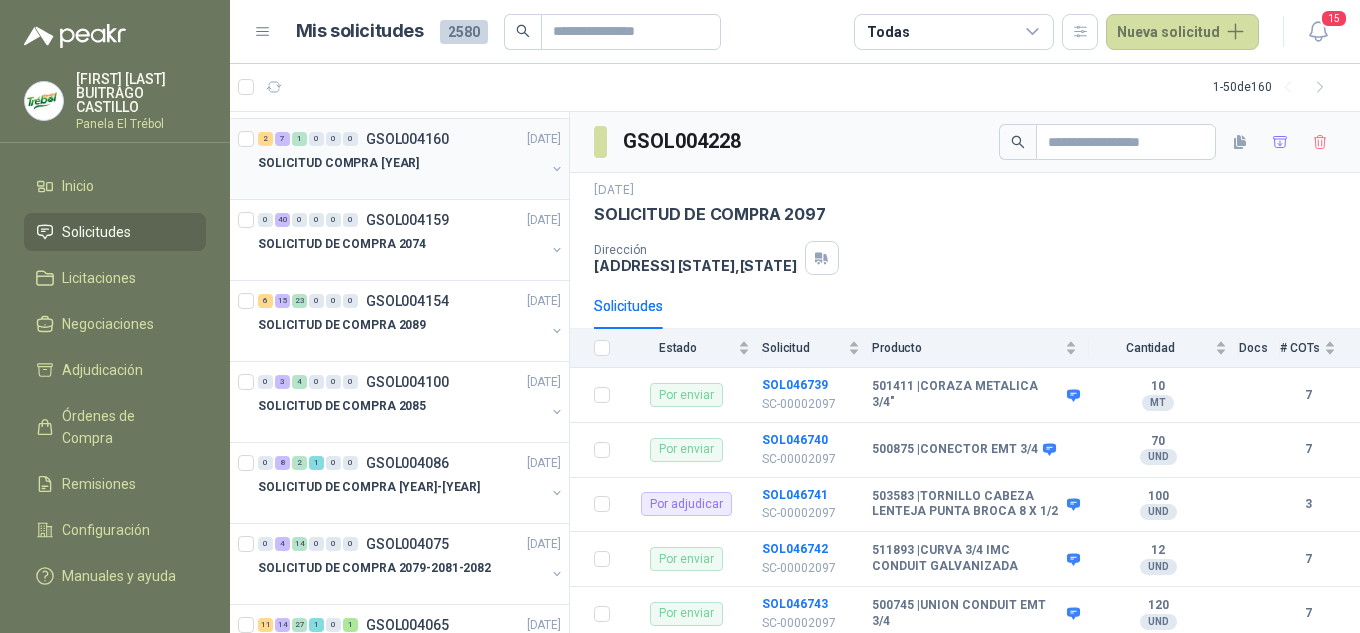 scroll, scrollTop: 400, scrollLeft: 0, axis: vertical 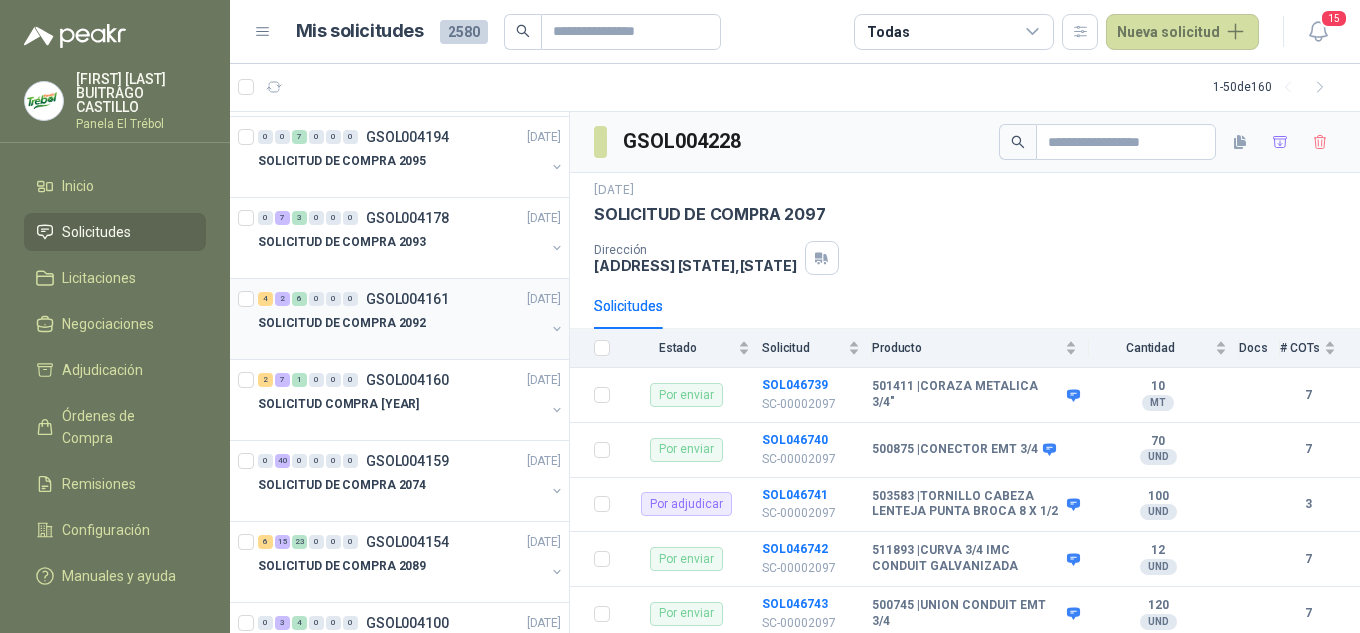 click on "SOLICITUD DE COMPRA 2092" at bounding box center [411, 331] 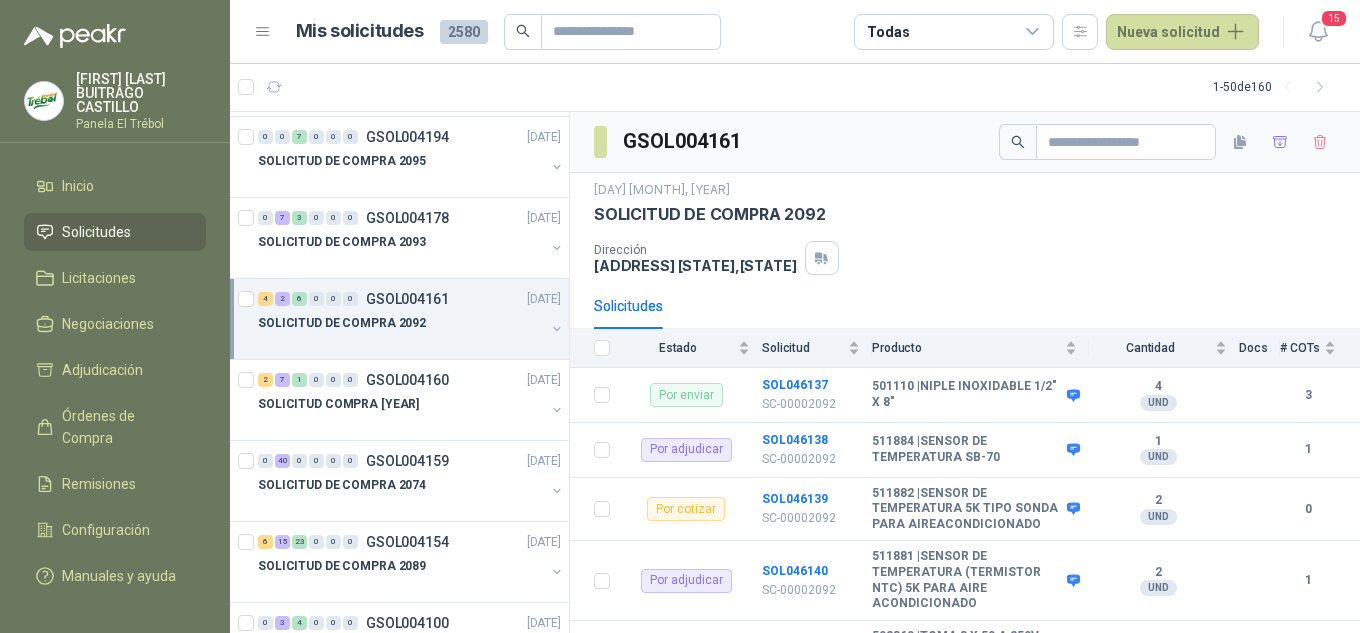 click at bounding box center [557, 329] 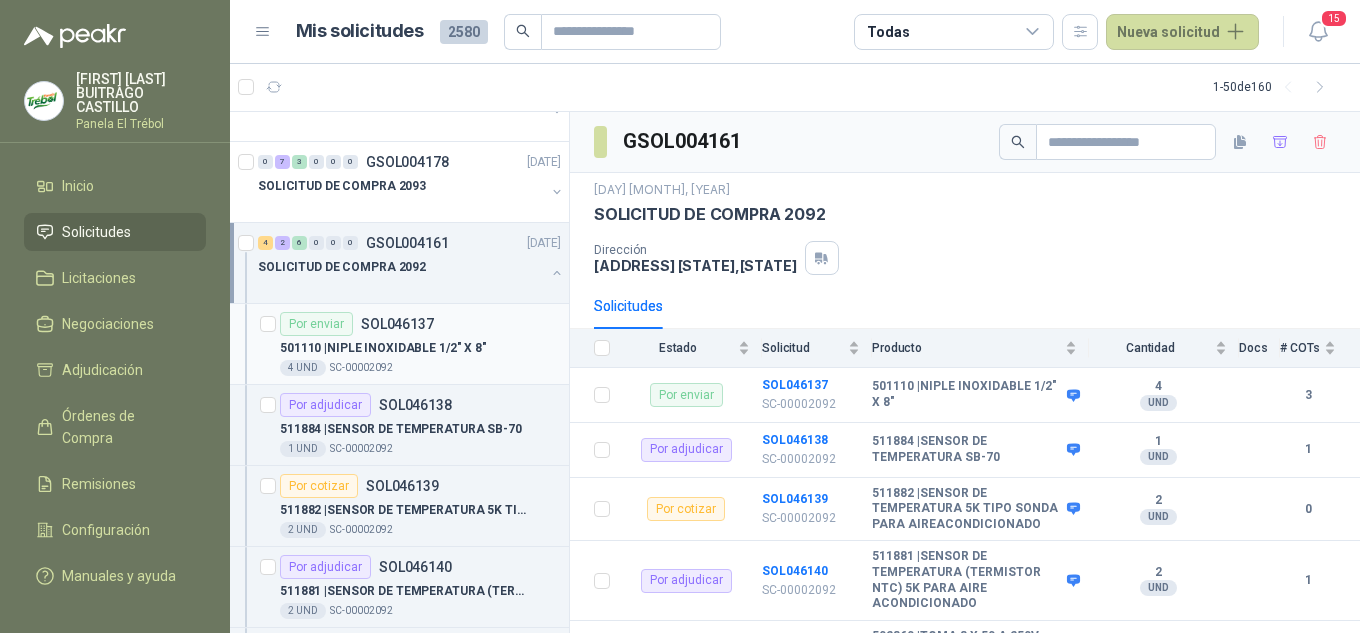 scroll, scrollTop: 533, scrollLeft: 0, axis: vertical 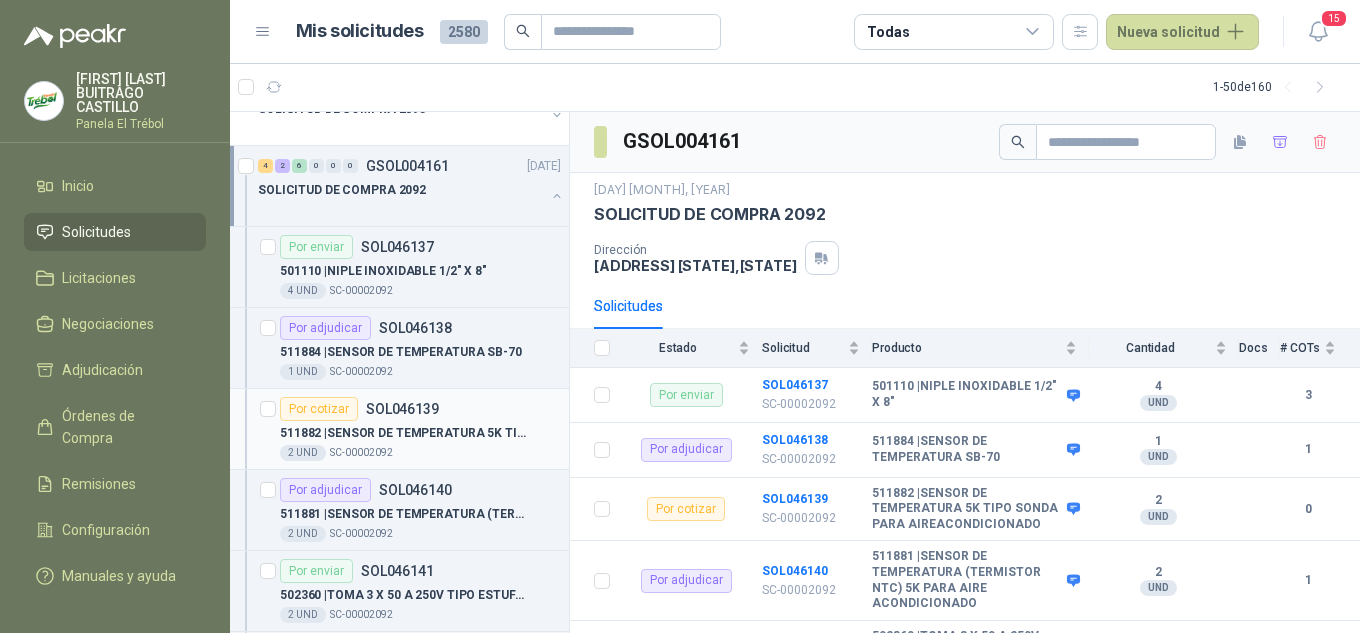click on "511882 |  SENSOR DE TEMPERATURA 5K TIPO SONDA PARA AIREACONDICIONADO" at bounding box center (404, 433) 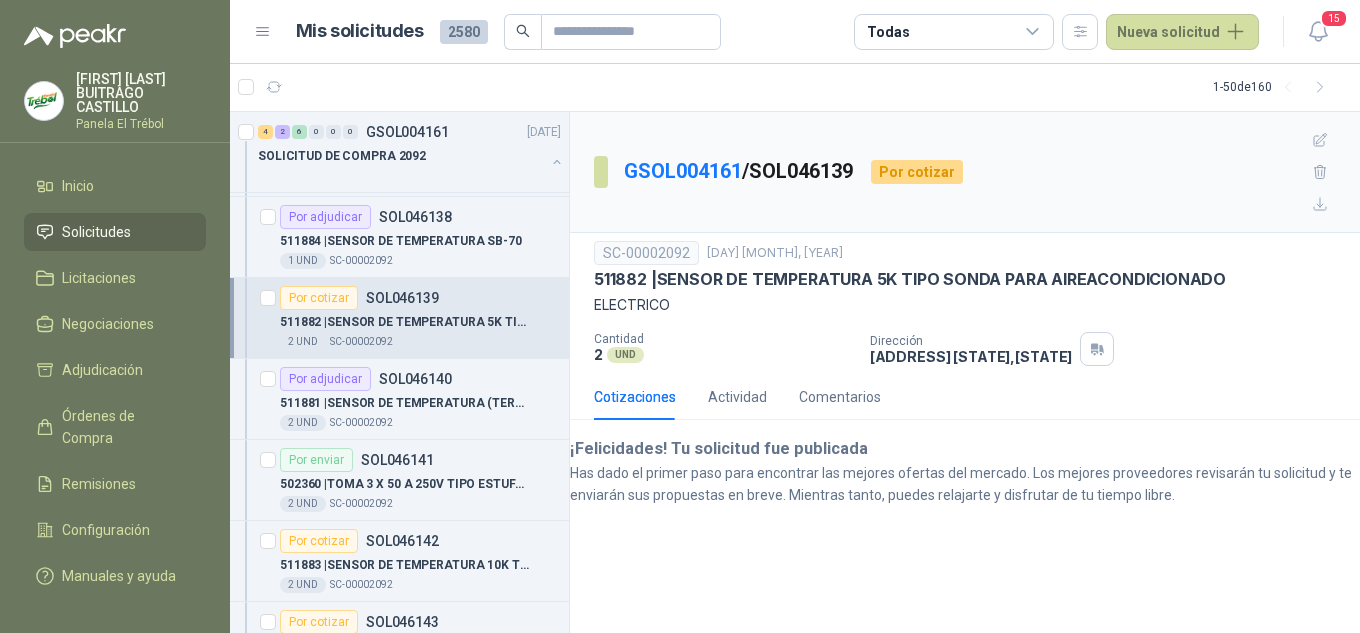 scroll, scrollTop: 667, scrollLeft: 0, axis: vertical 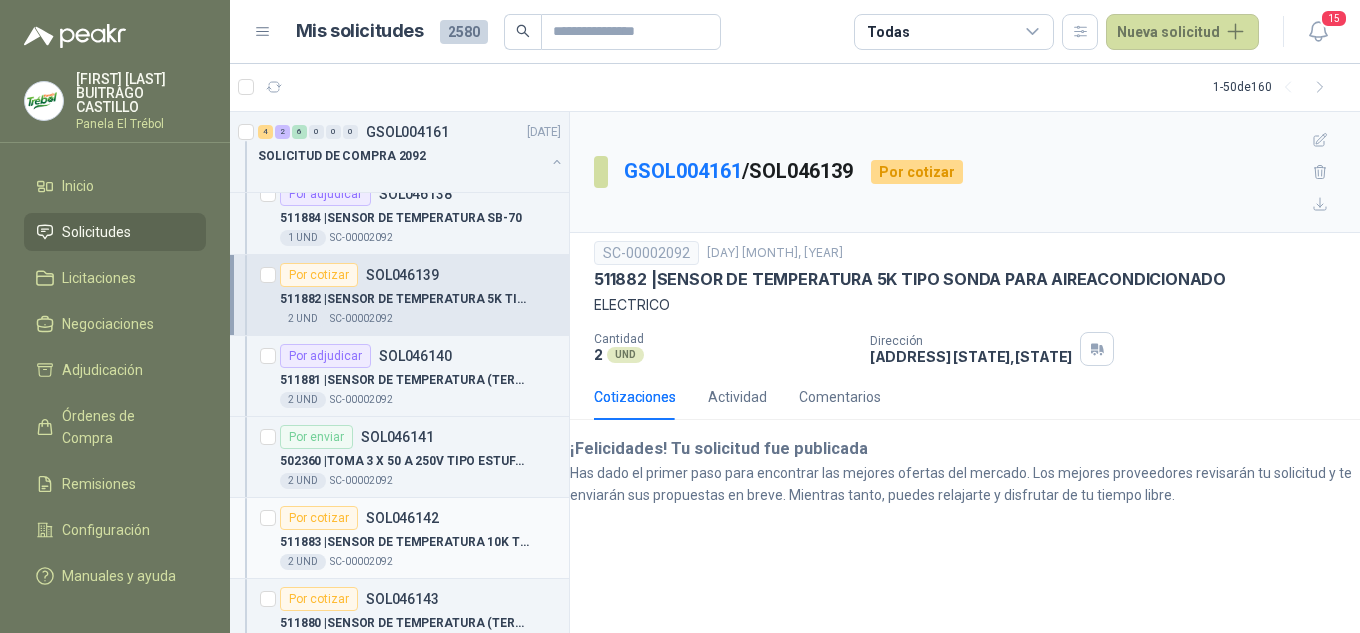 click on "511883 |  SENSOR DE TEMPERATURA 10K TIPO SONDA PARA AIRE ACONDICIONADO" at bounding box center (404, 542) 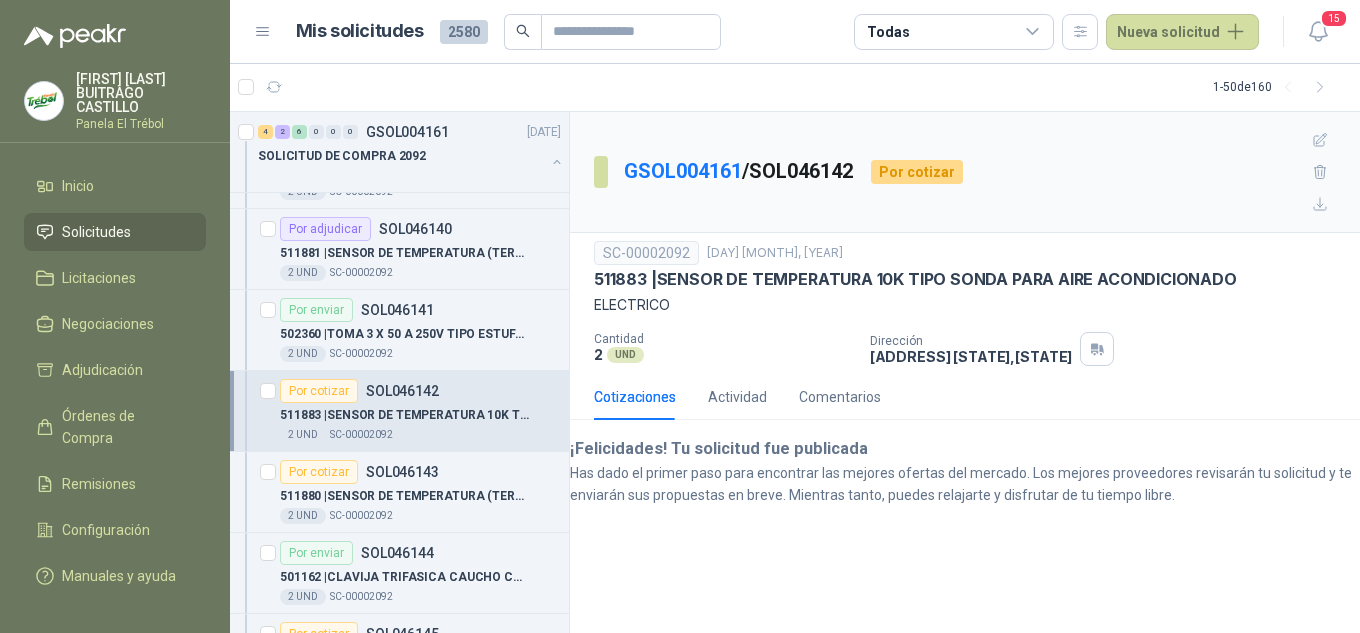 scroll, scrollTop: 867, scrollLeft: 0, axis: vertical 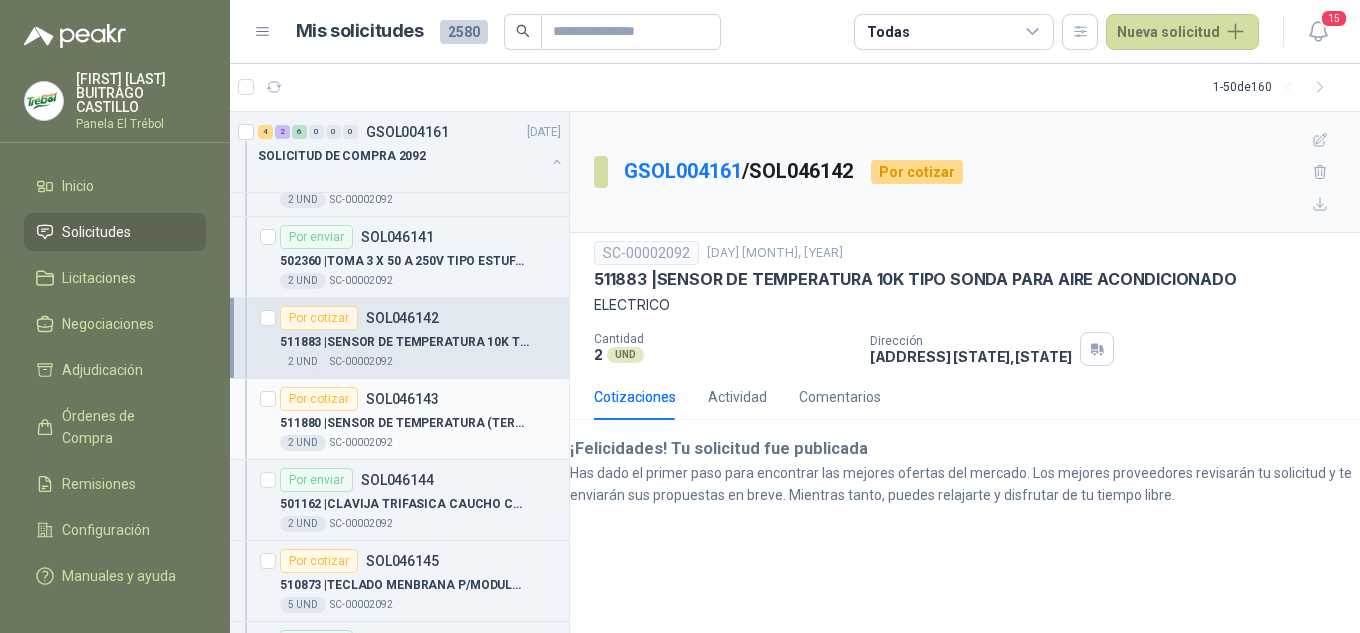 click on "511880 |  SENSOR DE TEMPERATURA (TERMISTOR NTC) 10K PARA AIRE ACONDICIONADO" at bounding box center (404, 423) 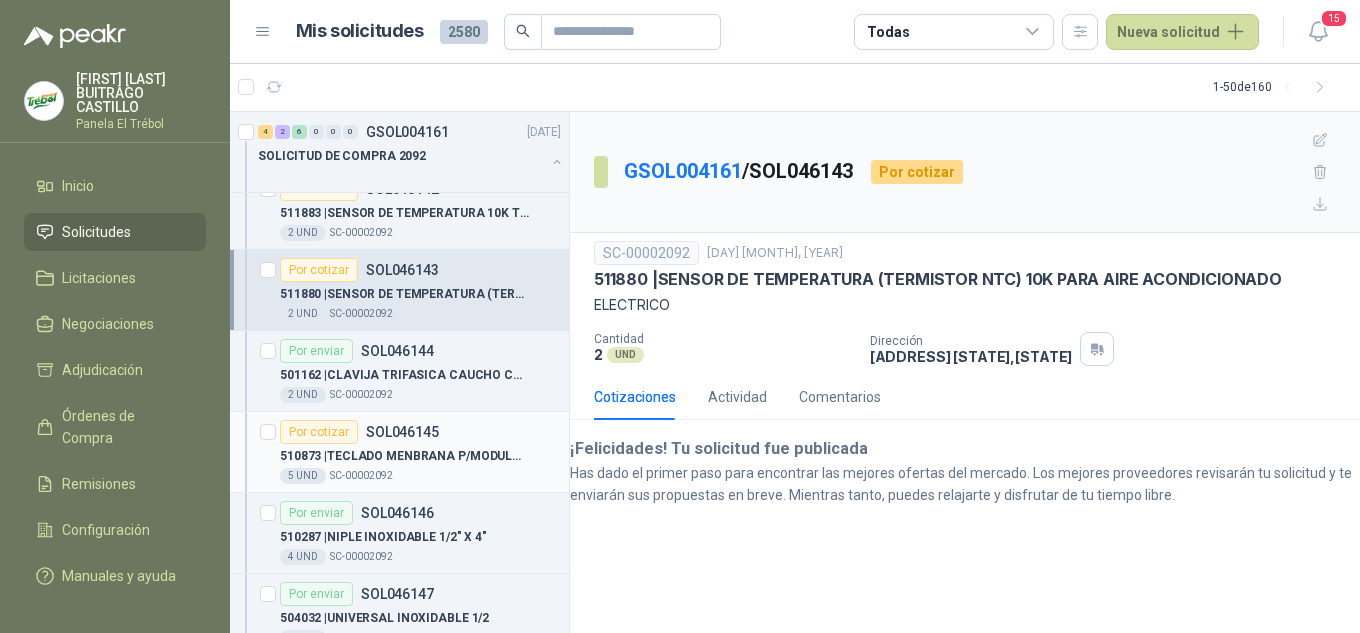 scroll, scrollTop: 1000, scrollLeft: 0, axis: vertical 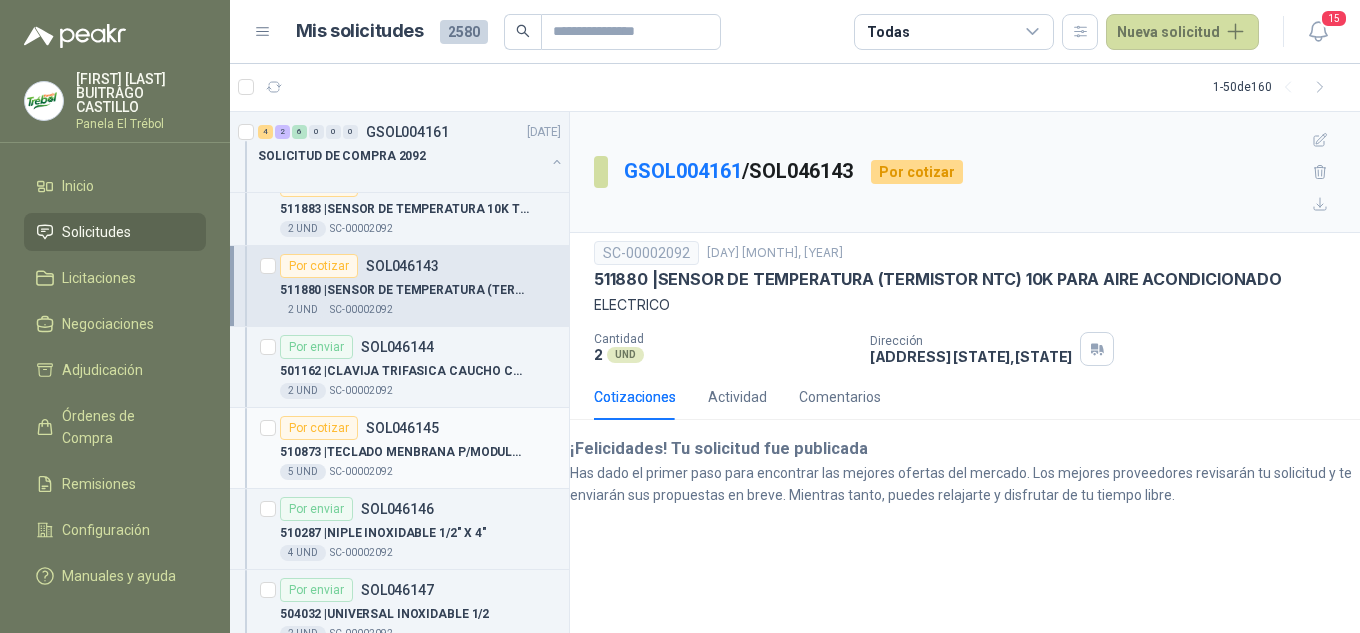 click on "510873 |  TECLADO MENBRANA P/MODULO DE CONTROL  TUNEL T452" at bounding box center [404, 452] 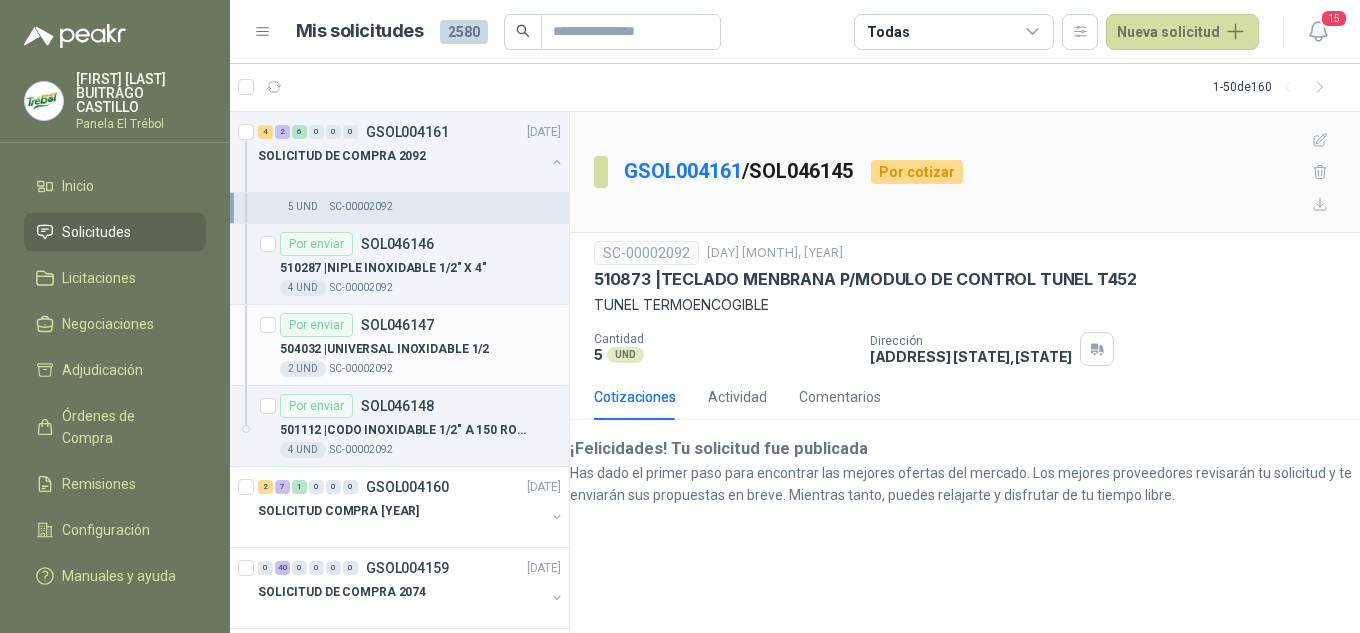scroll, scrollTop: 1267, scrollLeft: 0, axis: vertical 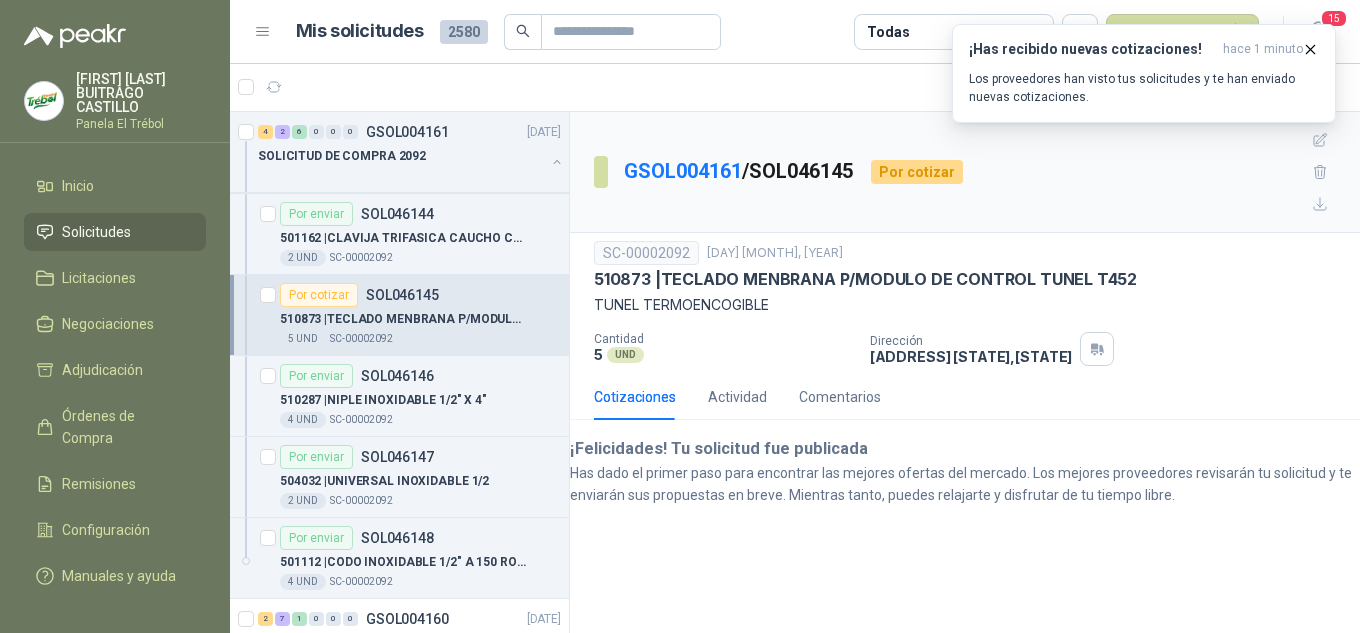 drag, startPoint x: 877, startPoint y: 549, endPoint x: 893, endPoint y: 553, distance: 16.492422 